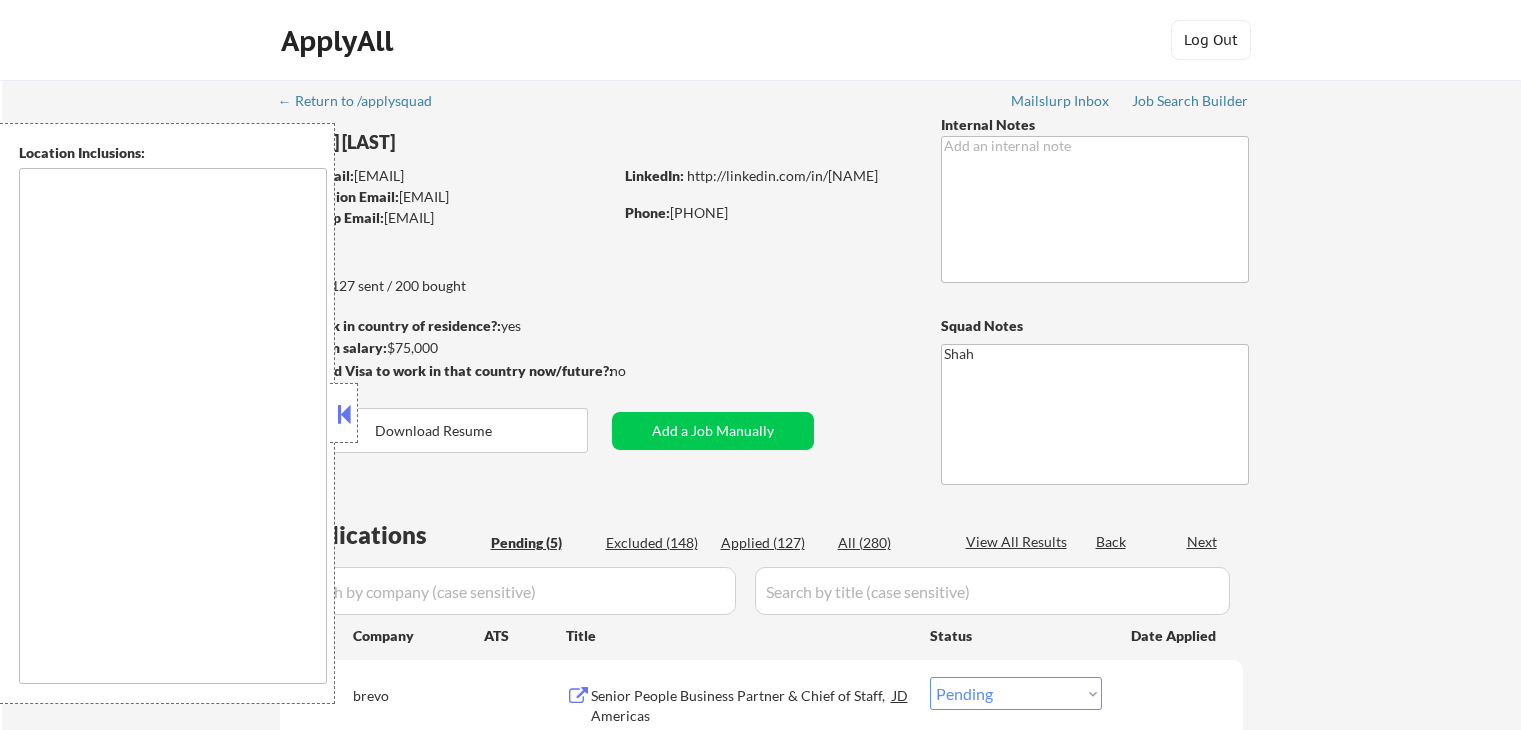 select on ""pending"" 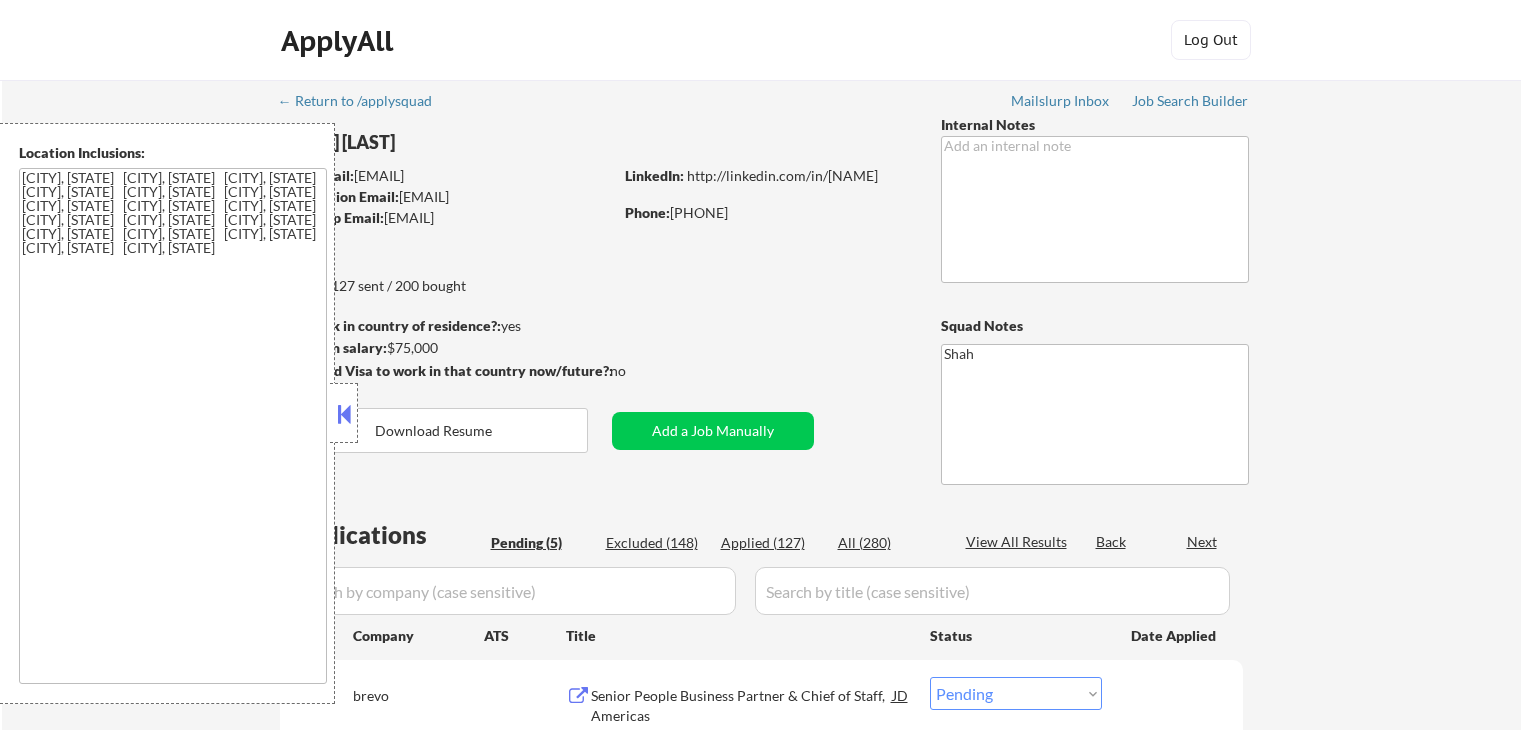scroll, scrollTop: 0, scrollLeft: 0, axis: both 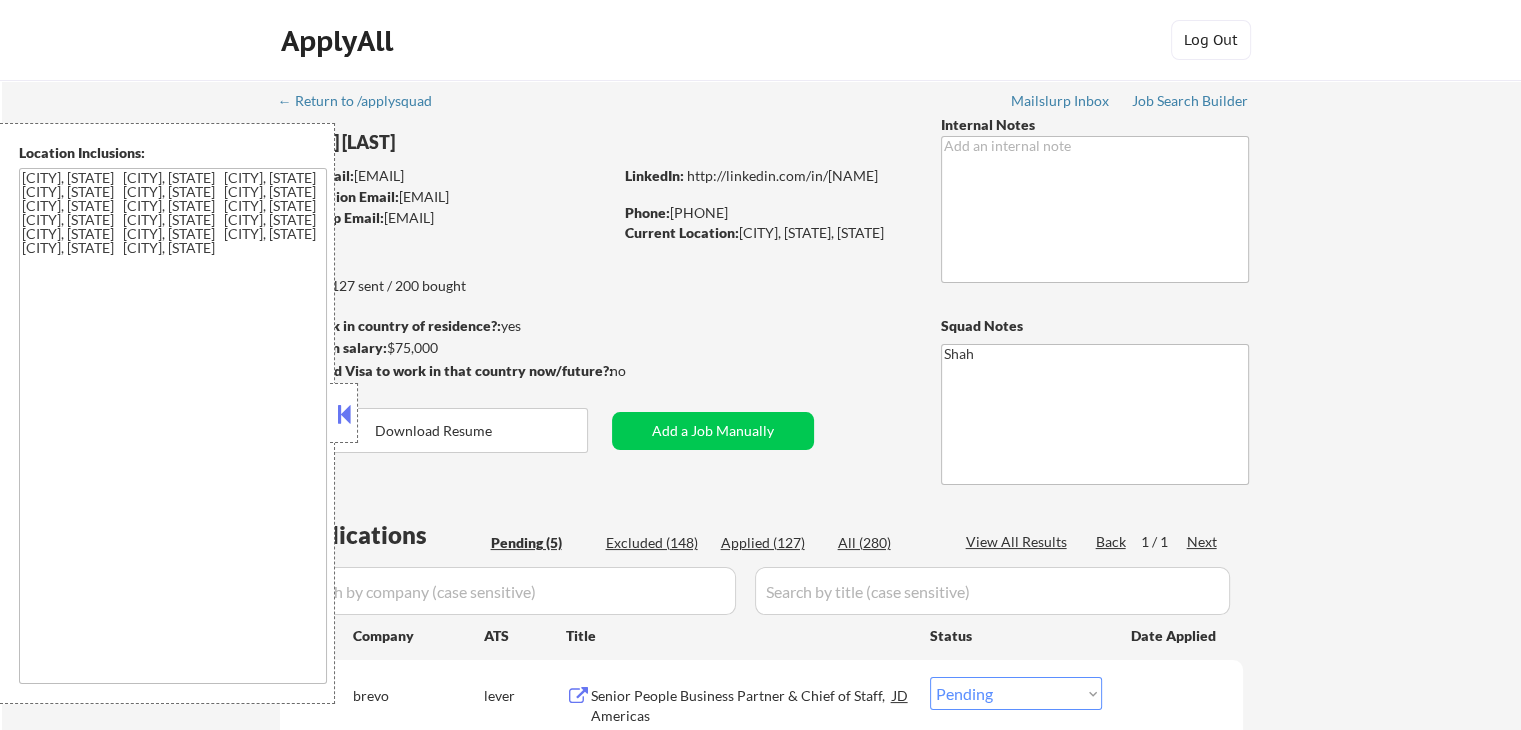 click at bounding box center [344, 414] 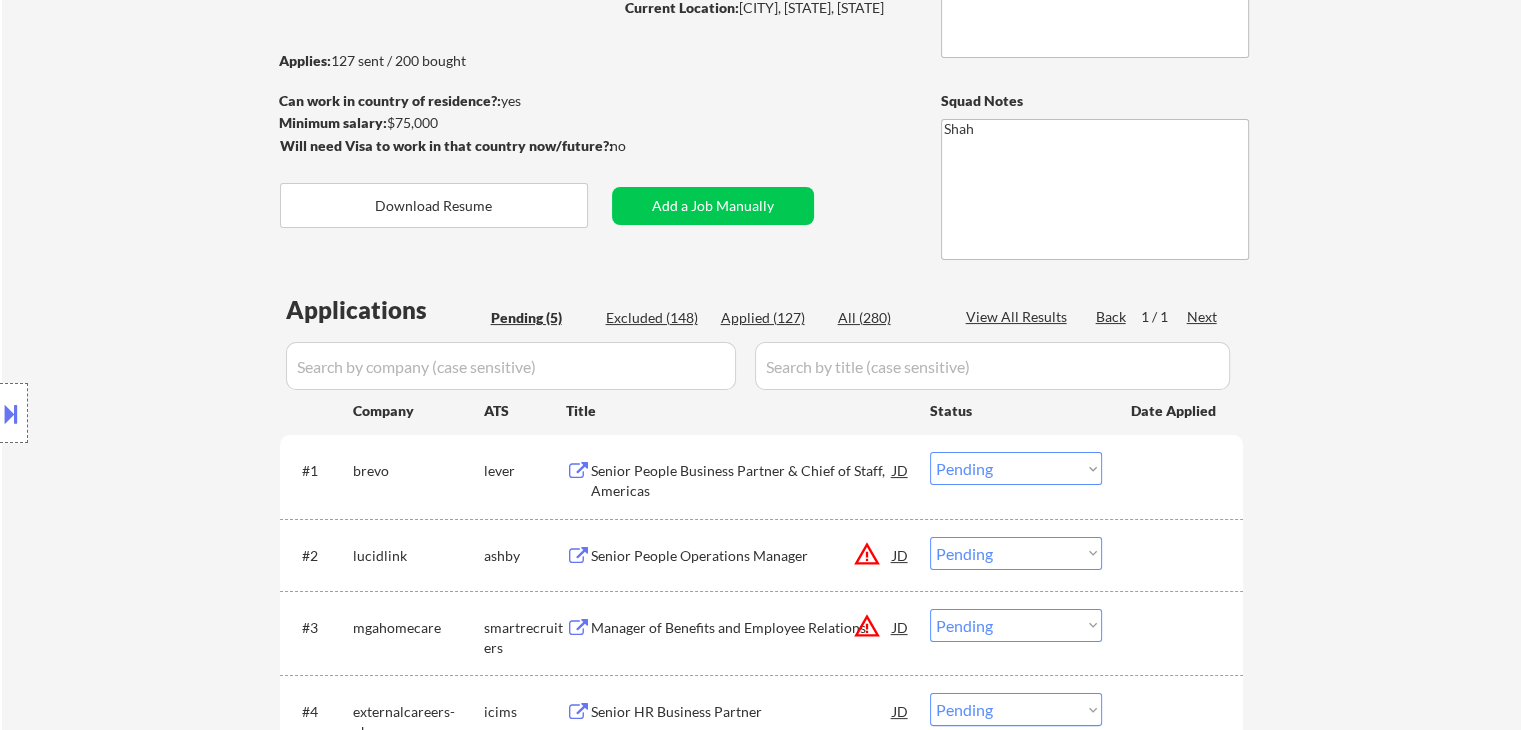 scroll, scrollTop: 300, scrollLeft: 0, axis: vertical 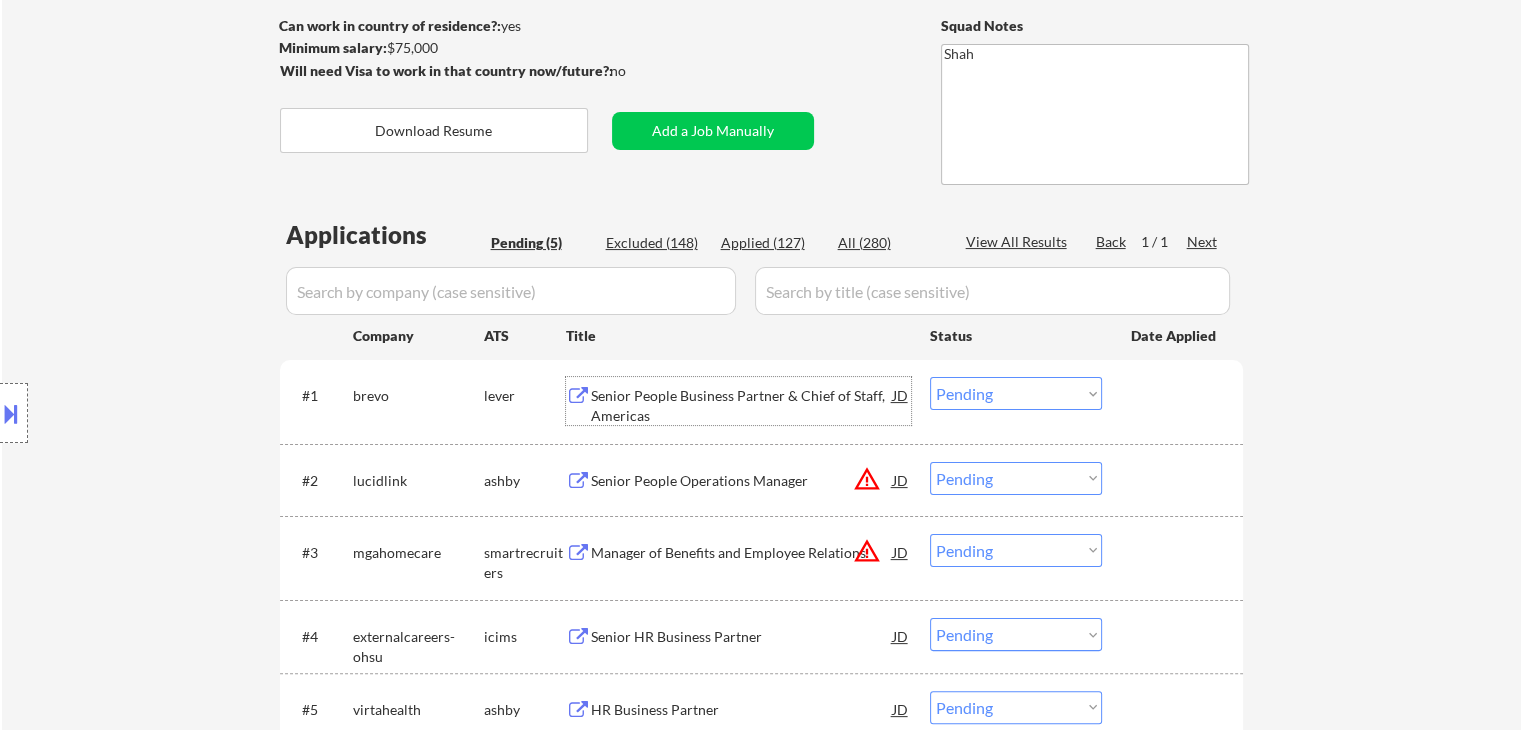 click on "Senior People Business Partner & Chief of Staff, Americas" at bounding box center (742, 405) 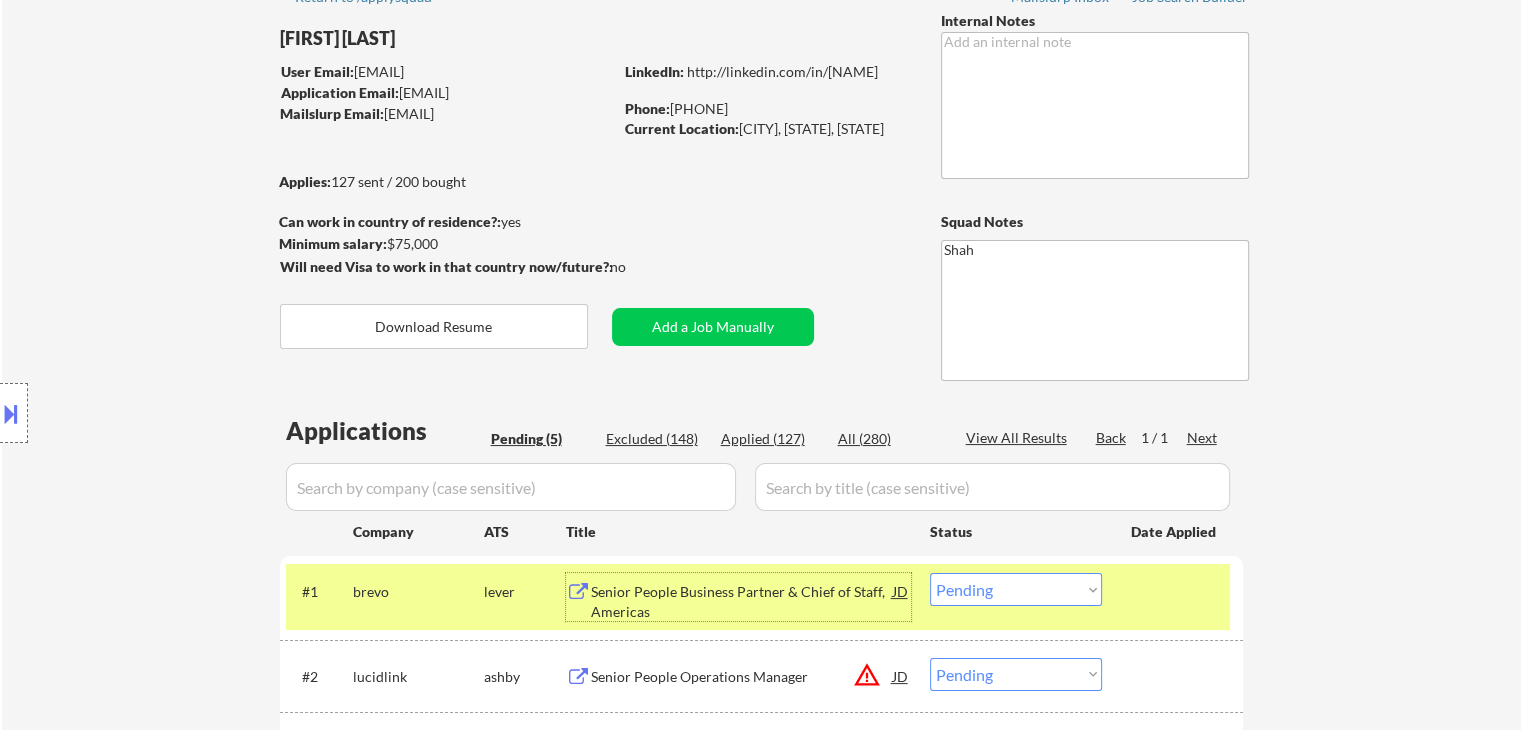 scroll, scrollTop: 100, scrollLeft: 0, axis: vertical 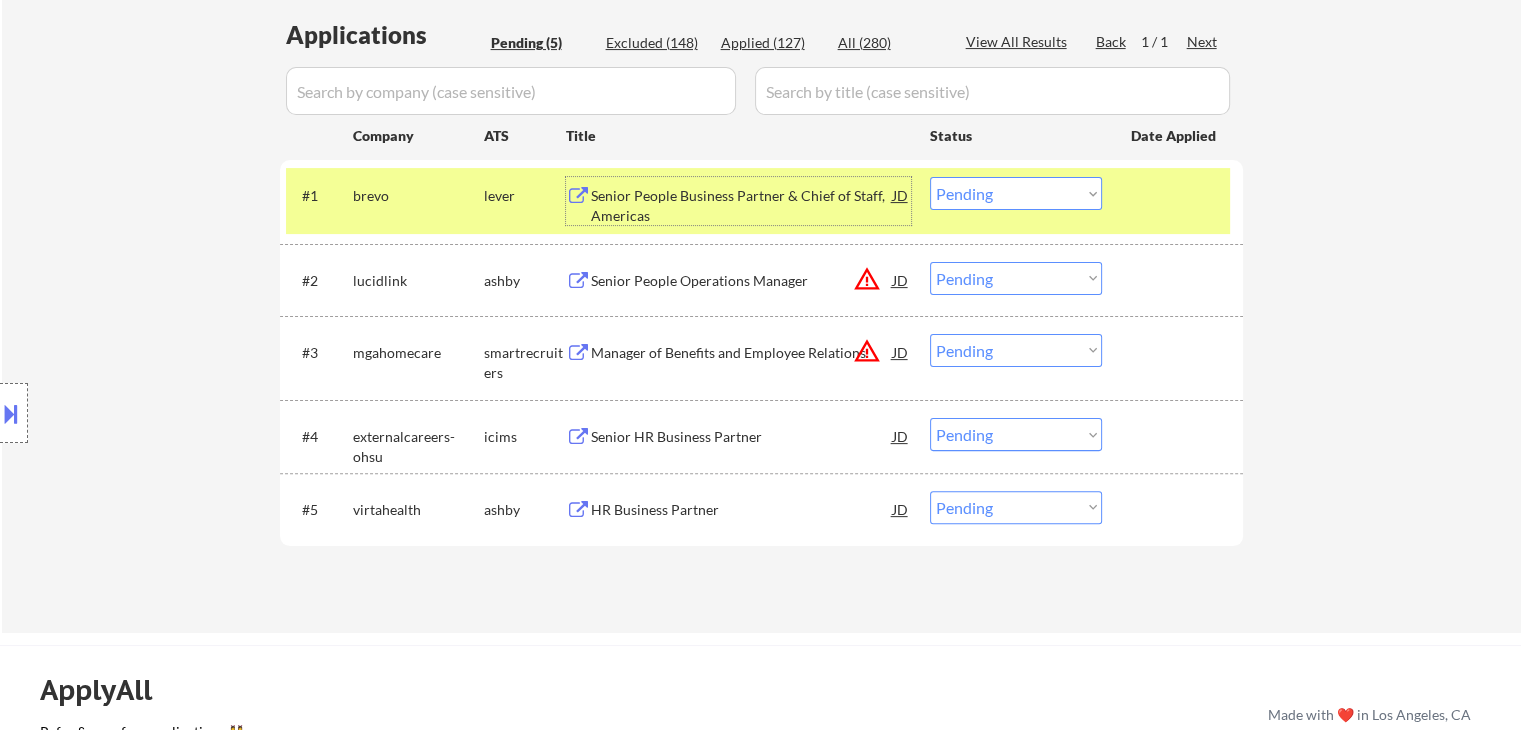 click on "Senior People Business Partner & Chief of Staff, Americas" at bounding box center [742, 205] 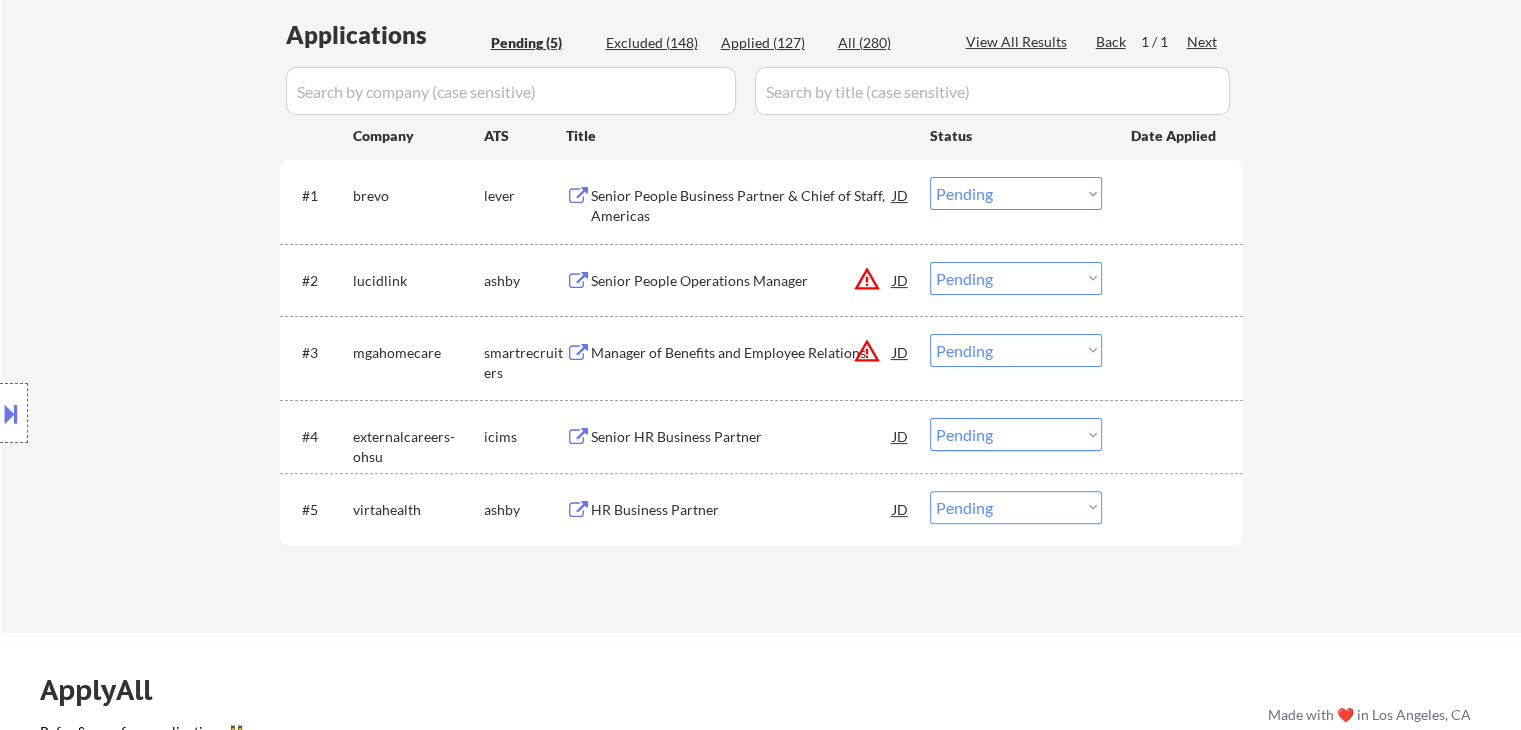 click at bounding box center (11, 413) 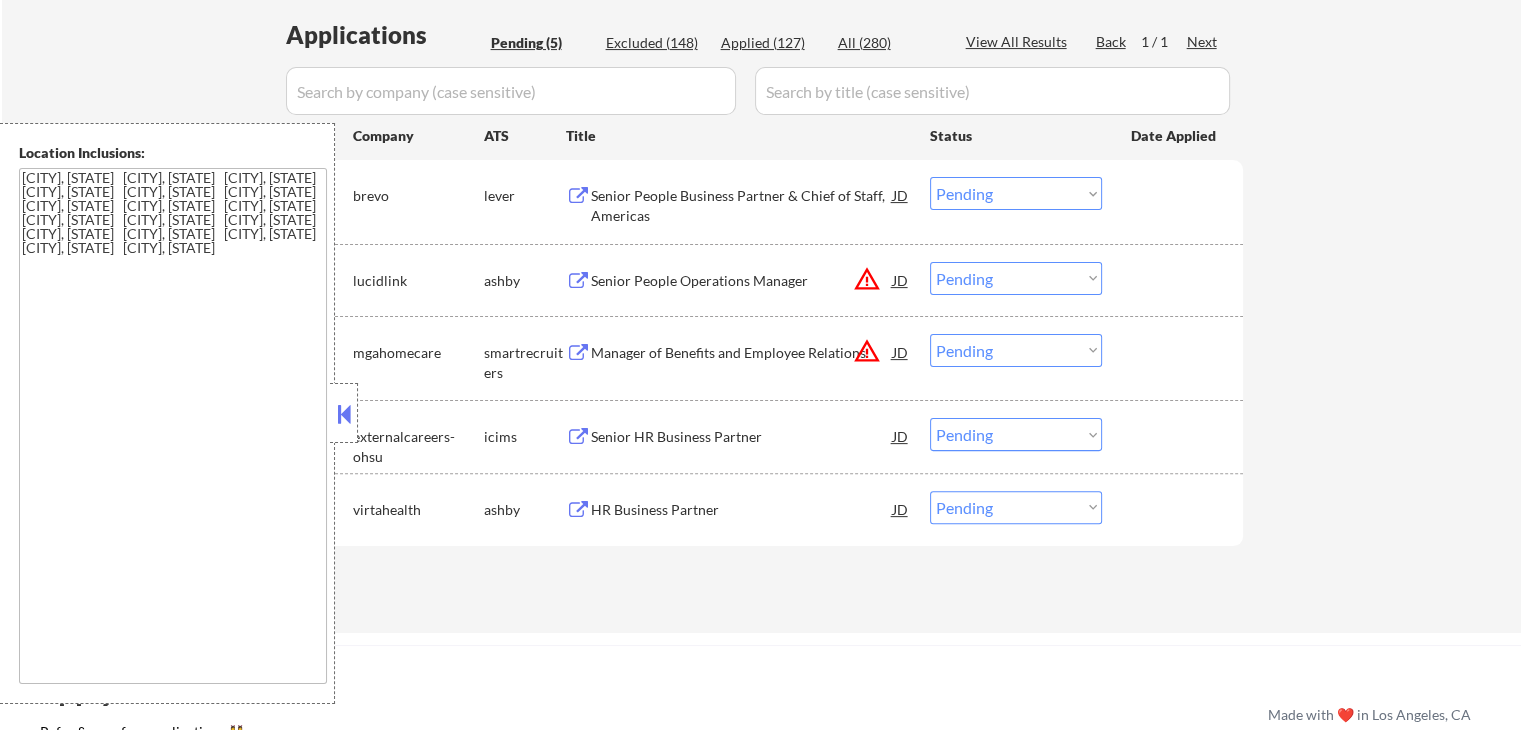 click at bounding box center [344, 414] 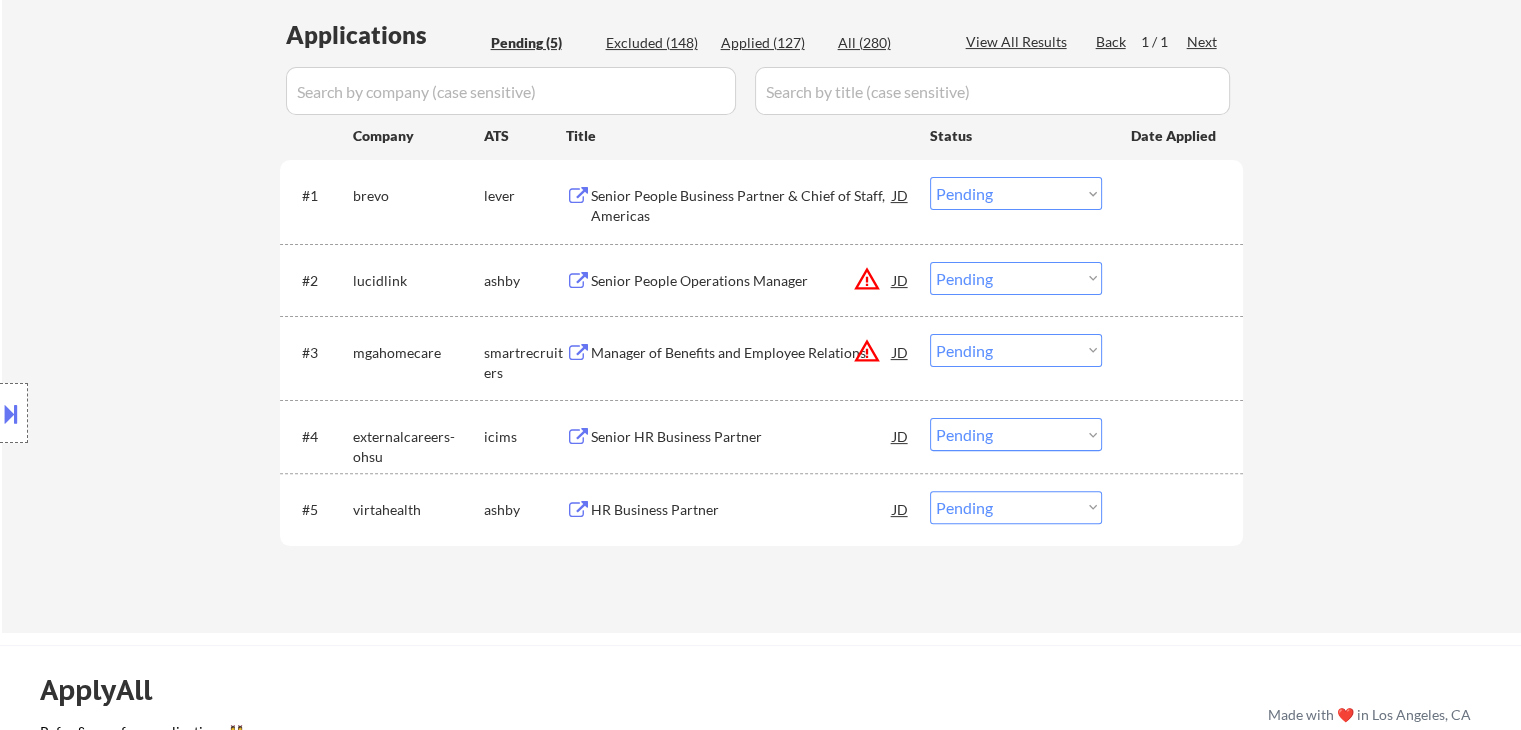 click on "Senior People Business Partner & Chief of Staff, Americas" at bounding box center (742, 205) 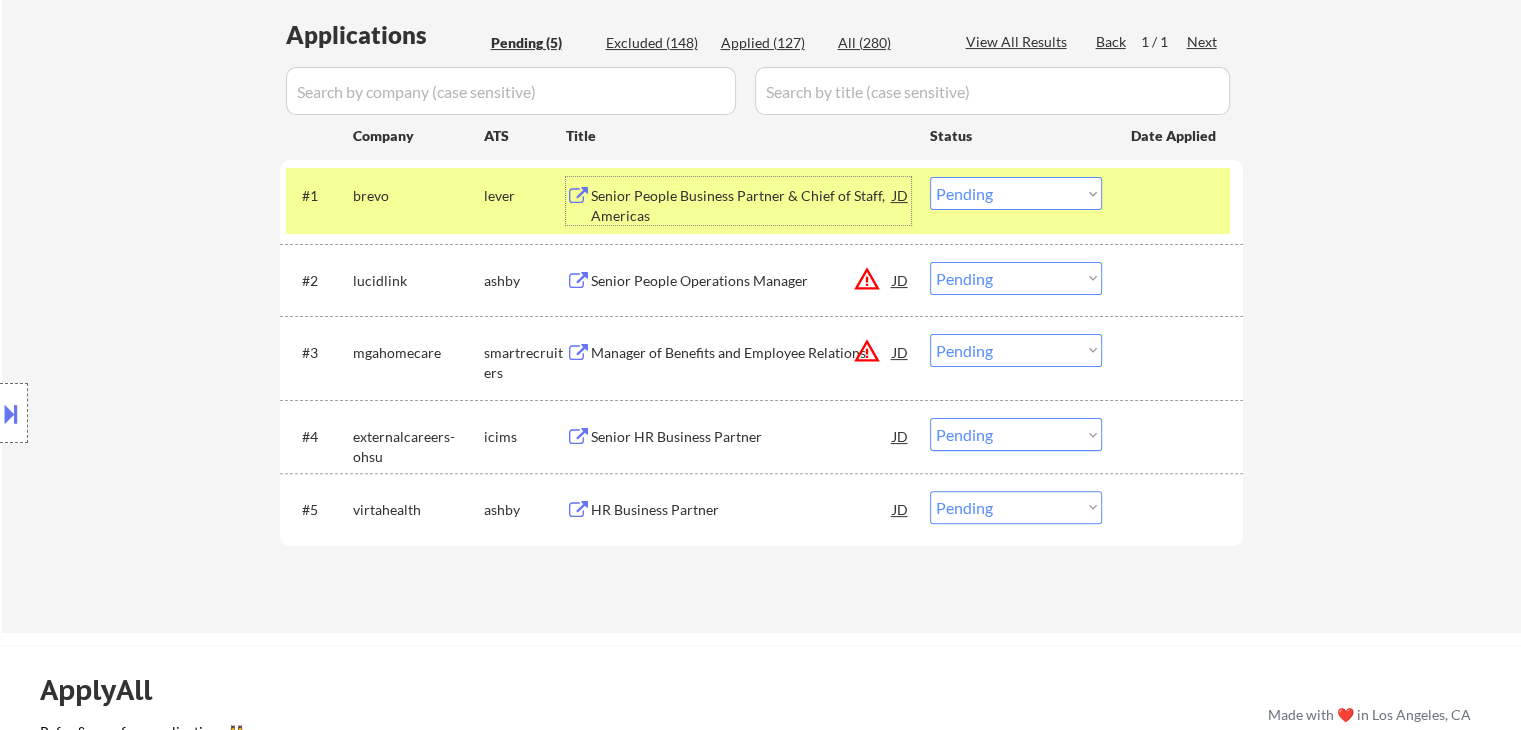 click on "Choose an option... Pending Applied Excluded (Questions) Excluded (Expired) Excluded (Location) Excluded (Bad Match) Excluded (Blocklist) Excluded (Salary) Excluded (Other)" at bounding box center [1016, 193] 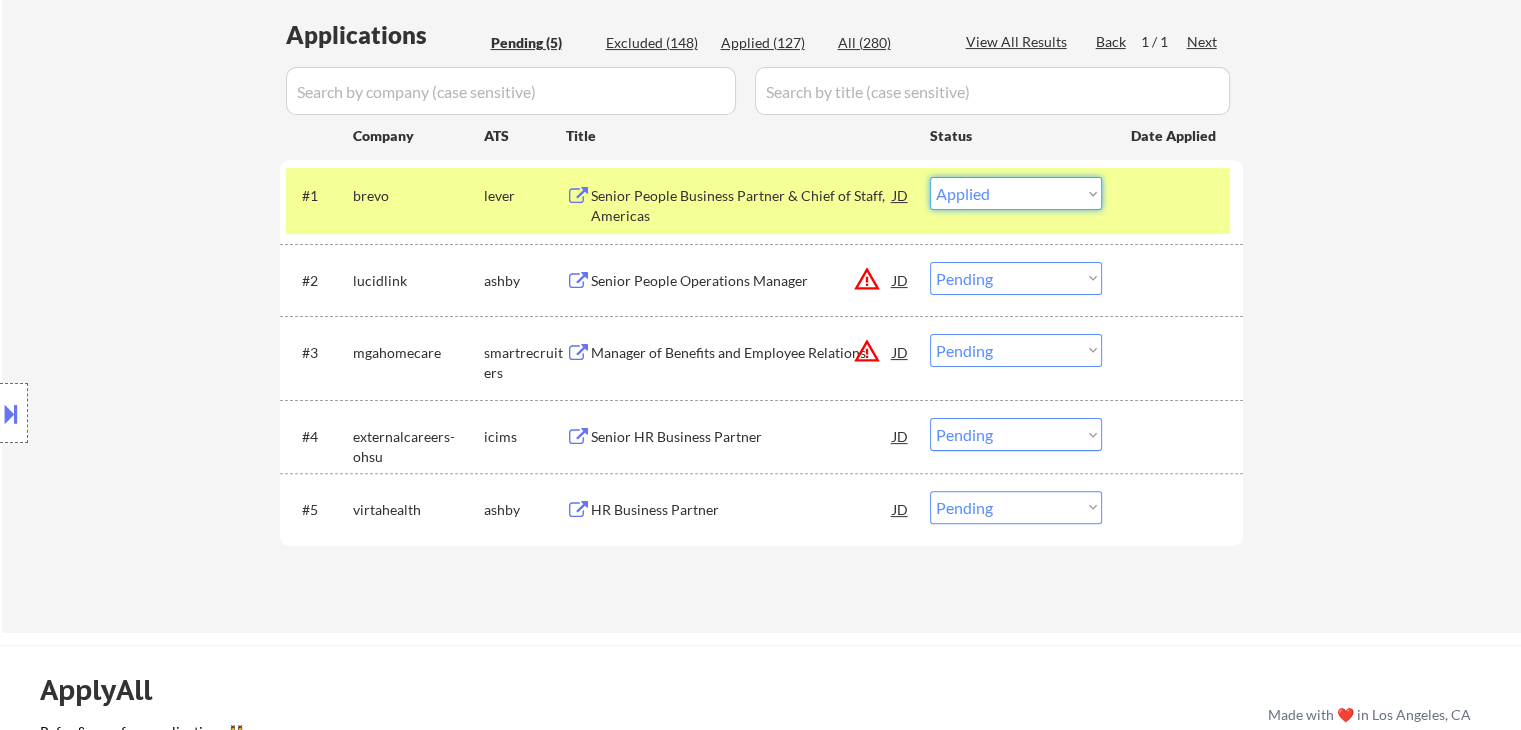 click on "Choose an option... Pending Applied Excluded (Questions) Excluded (Expired) Excluded (Location) Excluded (Bad Match) Excluded (Blocklist) Excluded (Salary) Excluded (Other)" at bounding box center [1016, 193] 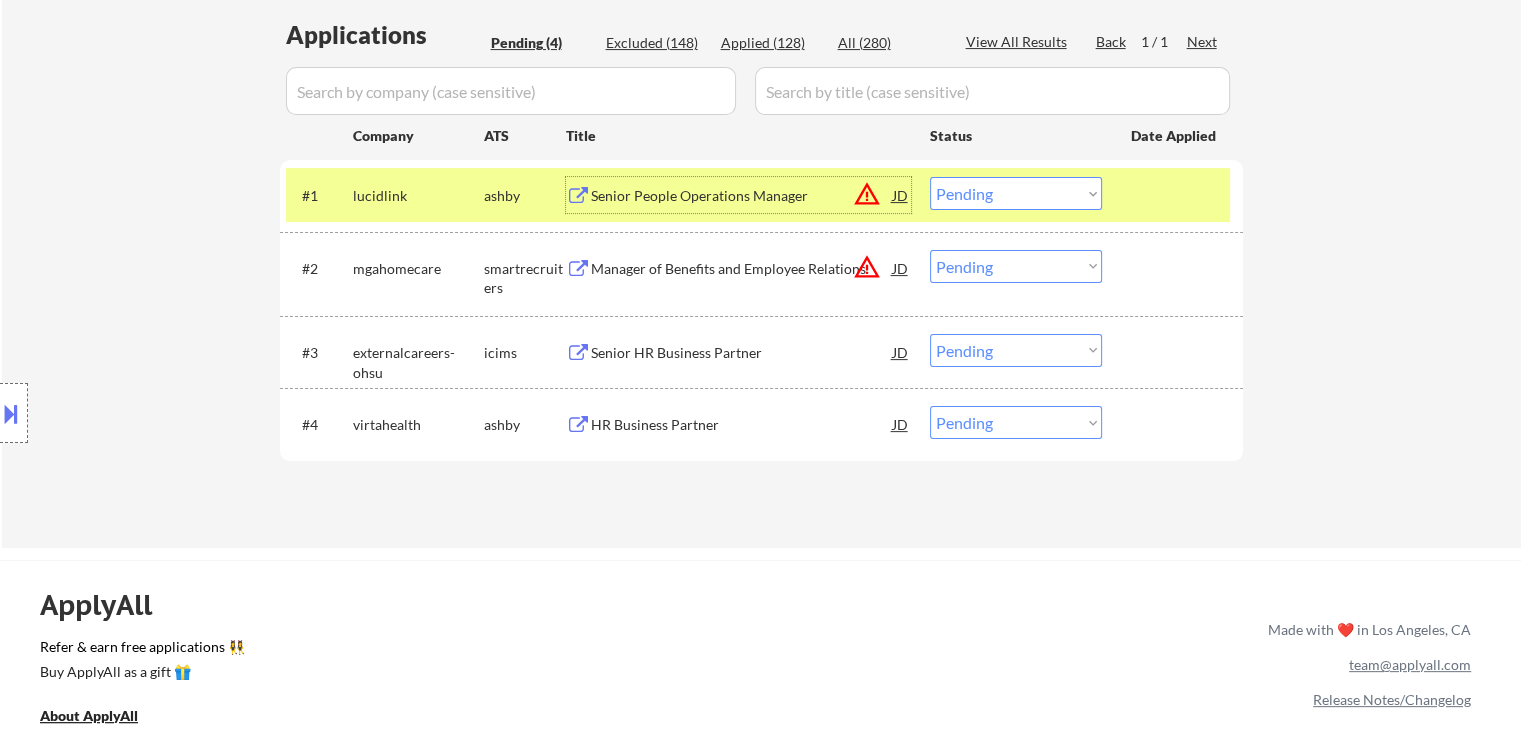 click on "Senior People Operations Manager" at bounding box center (742, 196) 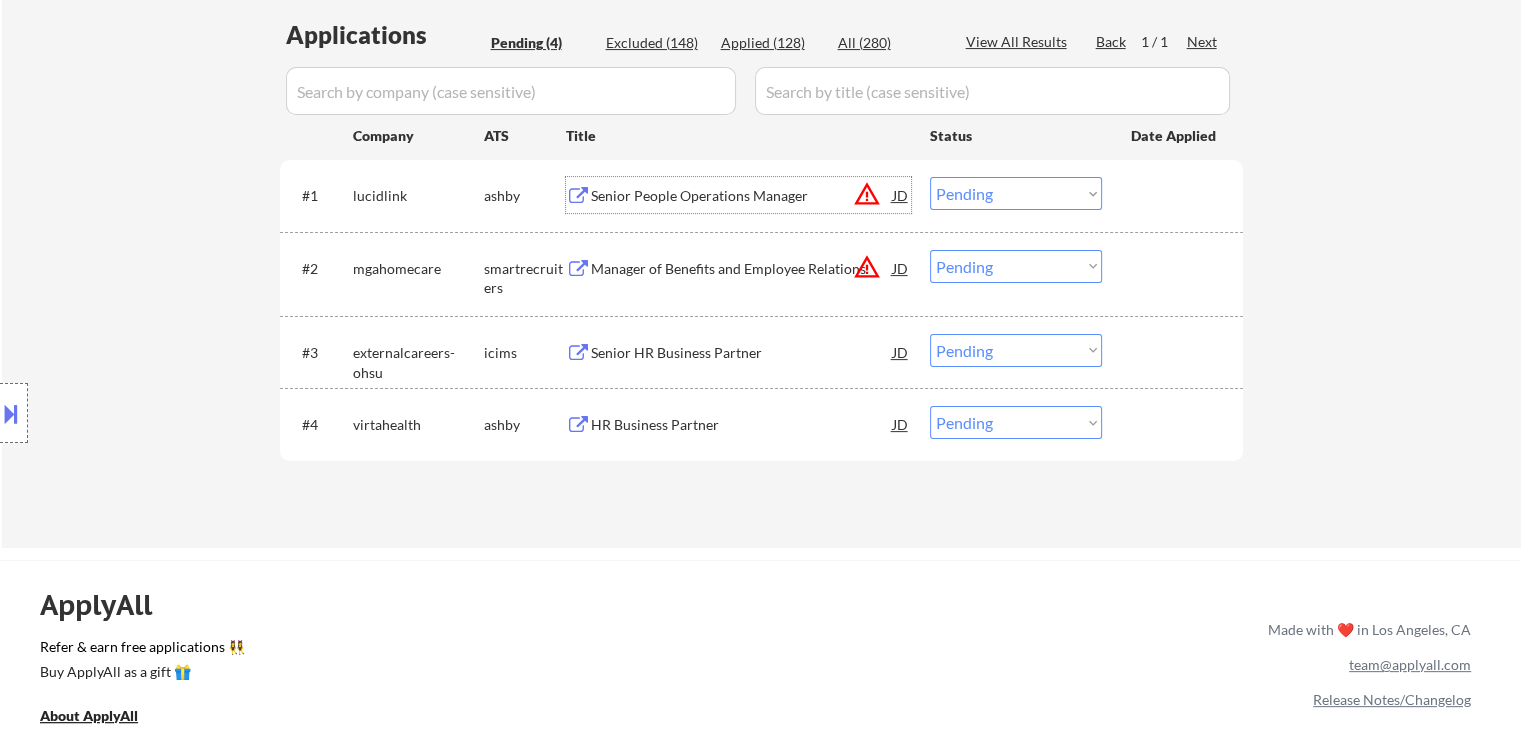 click on "Choose an option... Pending Applied Excluded (Questions) Excluded (Expired) Excluded (Location) Excluded (Bad Match) Excluded (Blocklist) Excluded (Salary) Excluded (Other)" at bounding box center [1016, 193] 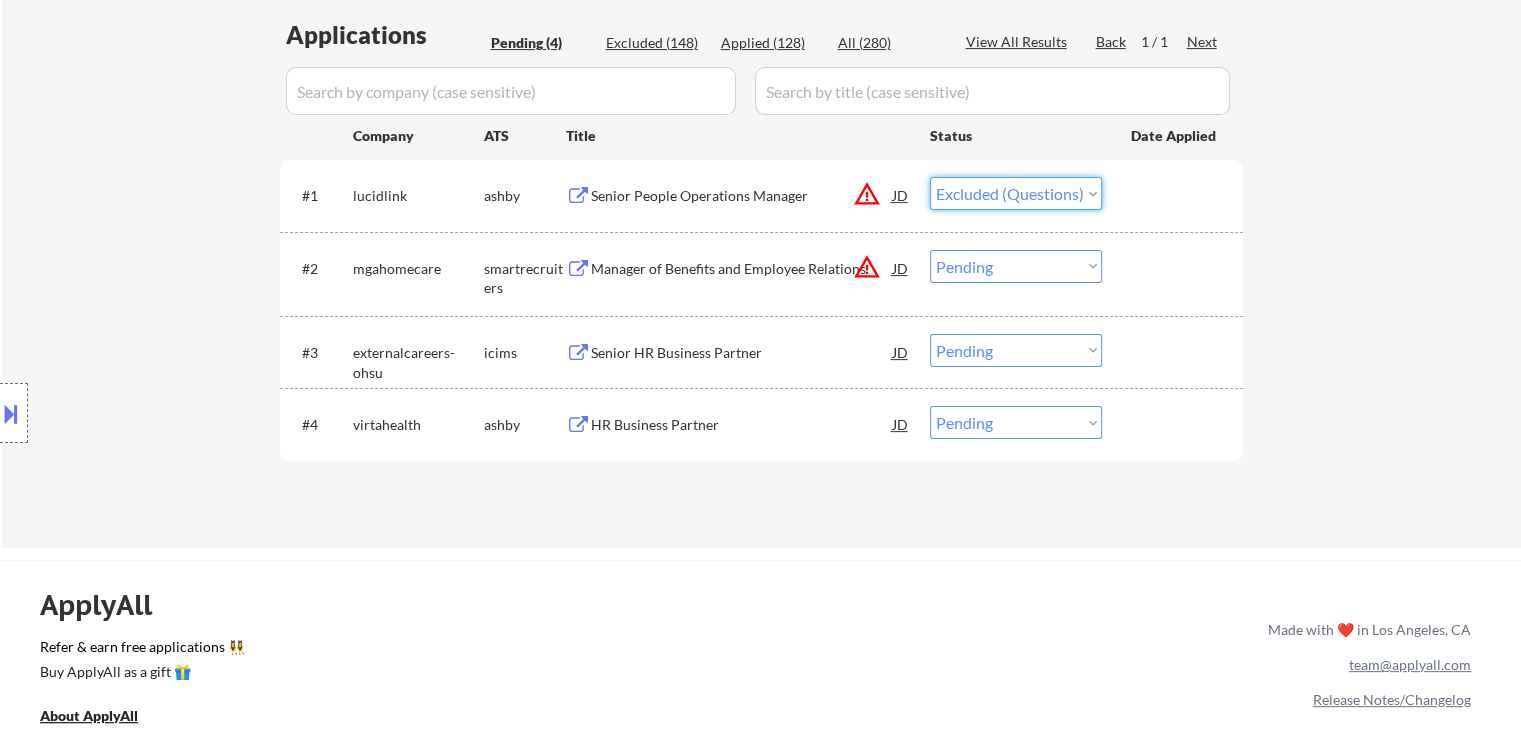 click on "Choose an option... Pending Applied Excluded (Questions) Excluded (Expired) Excluded (Location) Excluded (Bad Match) Excluded (Blocklist) Excluded (Salary) Excluded (Other)" at bounding box center [1016, 193] 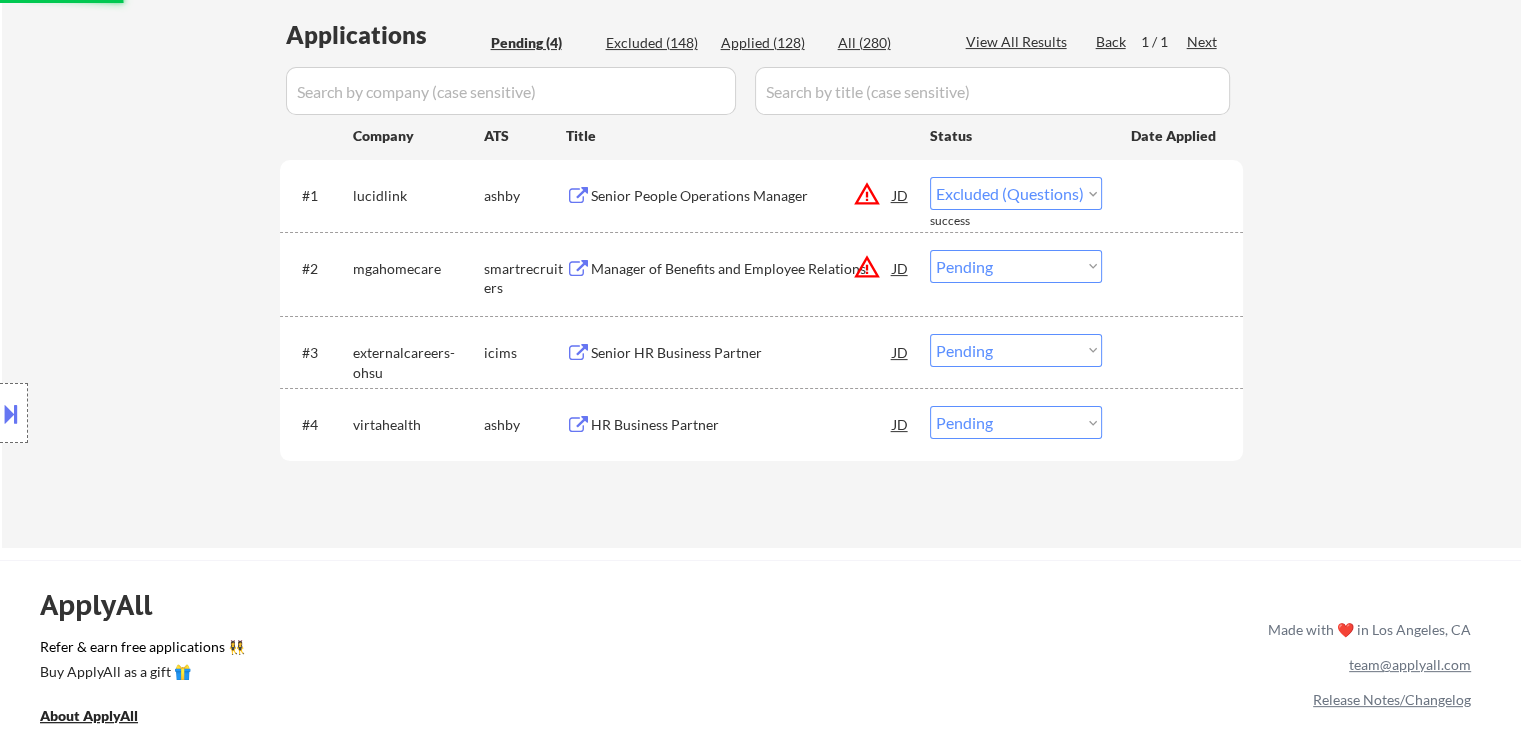 select on ""pending"" 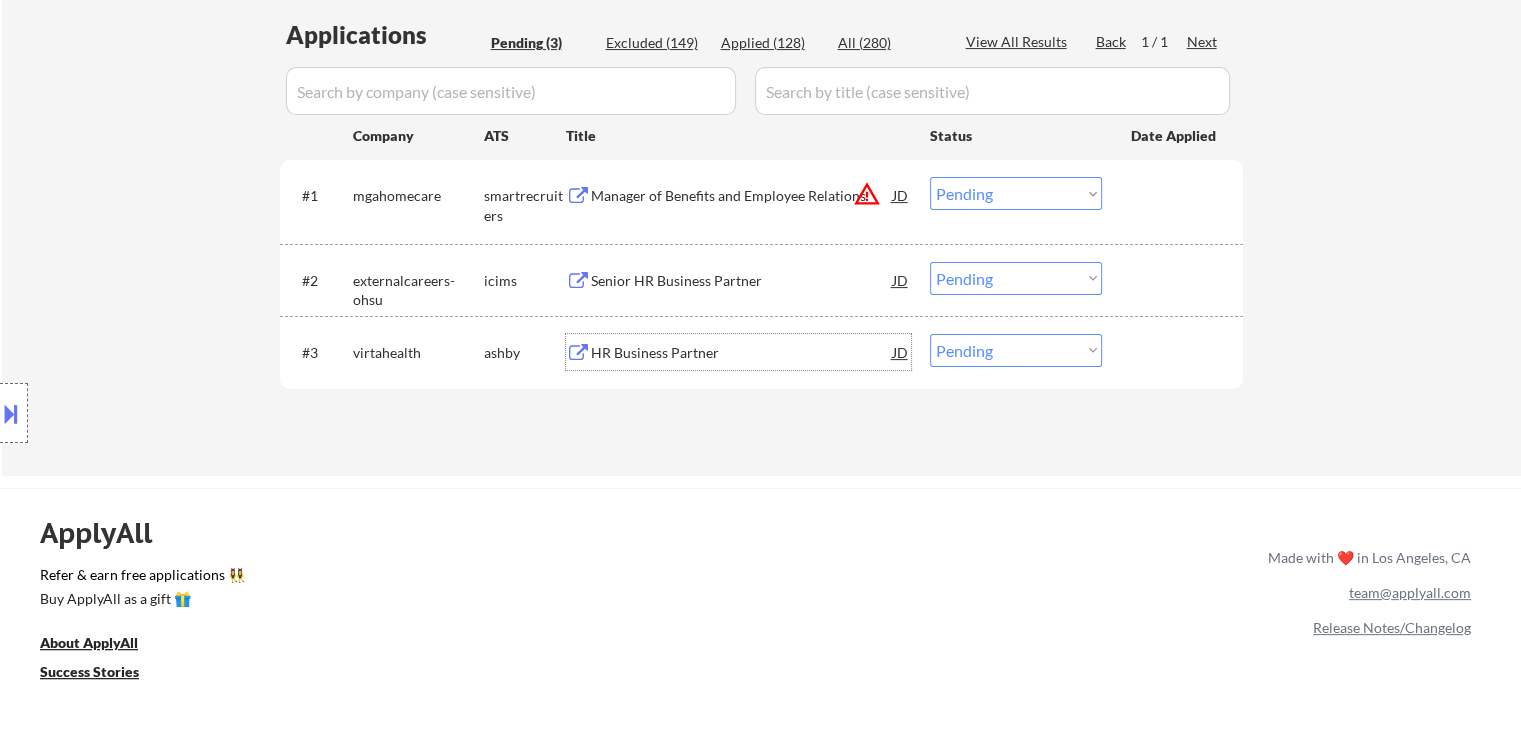 click on "HR Business Partner" at bounding box center [742, 353] 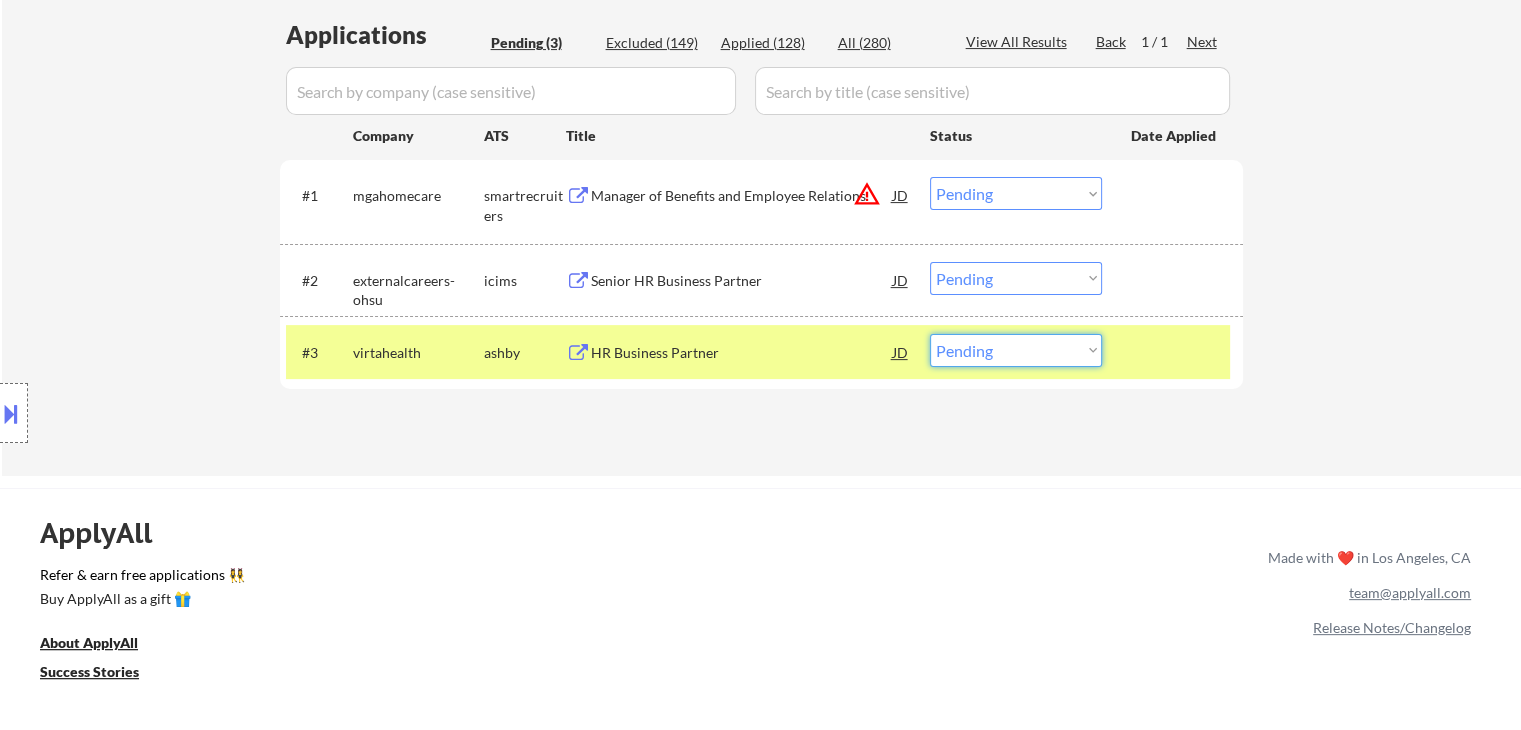 click on "Choose an option... Pending Applied Excluded (Questions) Excluded (Expired) Excluded (Location) Excluded (Bad Match) Excluded (Blocklist) Excluded (Salary) Excluded (Other)" at bounding box center (1016, 350) 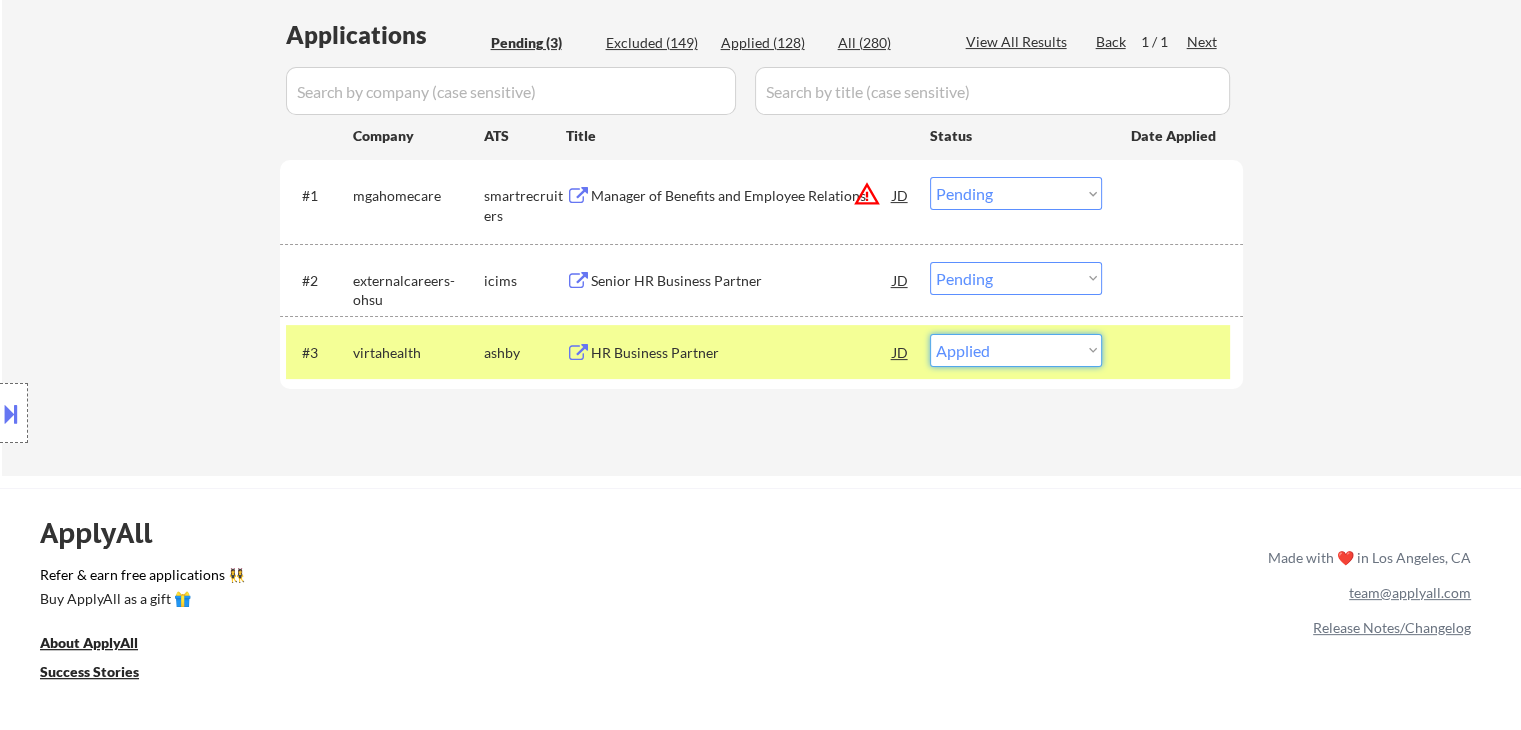 click on "Choose an option... Pending Applied Excluded (Questions) Excluded (Expired) Excluded (Location) Excluded (Bad Match) Excluded (Blocklist) Excluded (Salary) Excluded (Other)" at bounding box center (1016, 350) 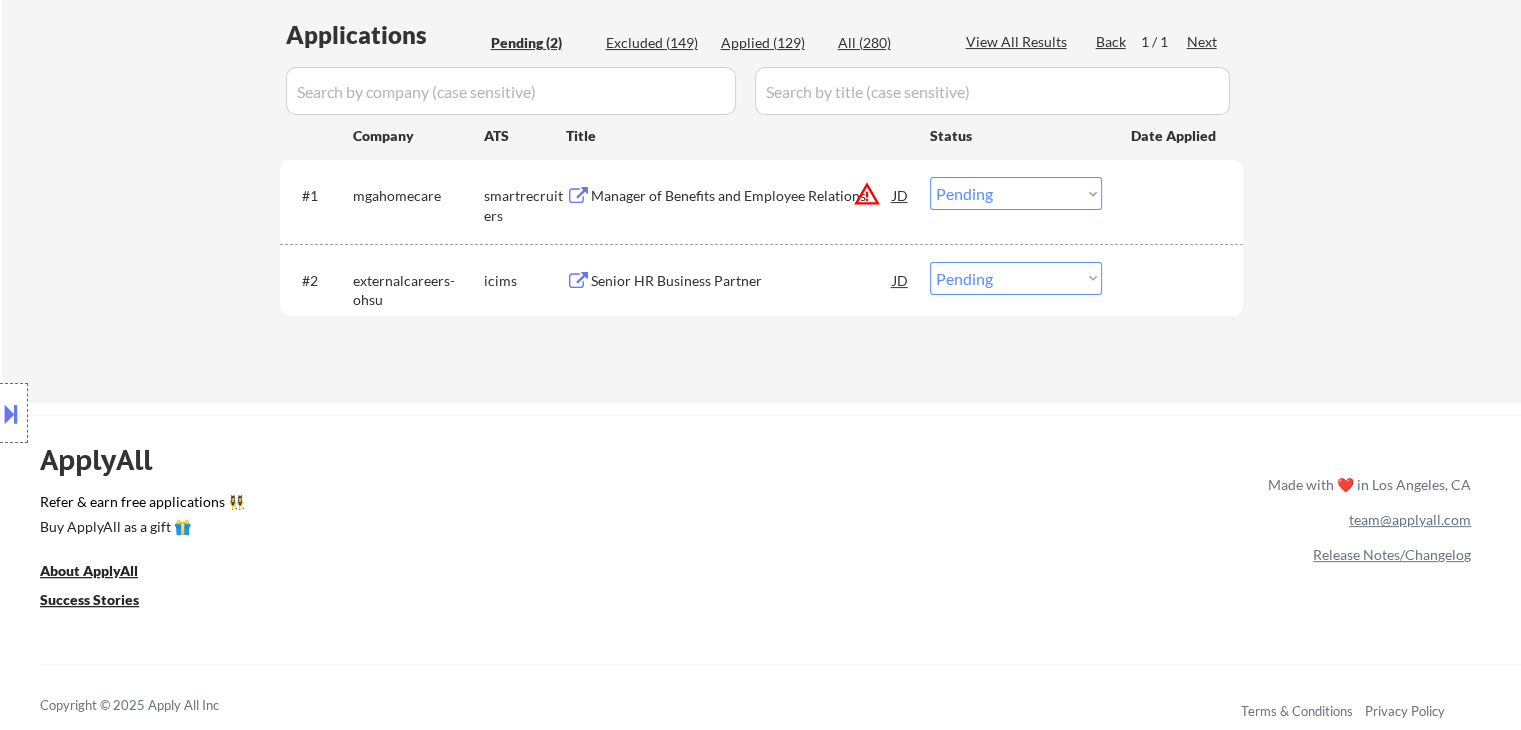 click on "Manager of Benefits and Employee Relations" at bounding box center (742, 196) 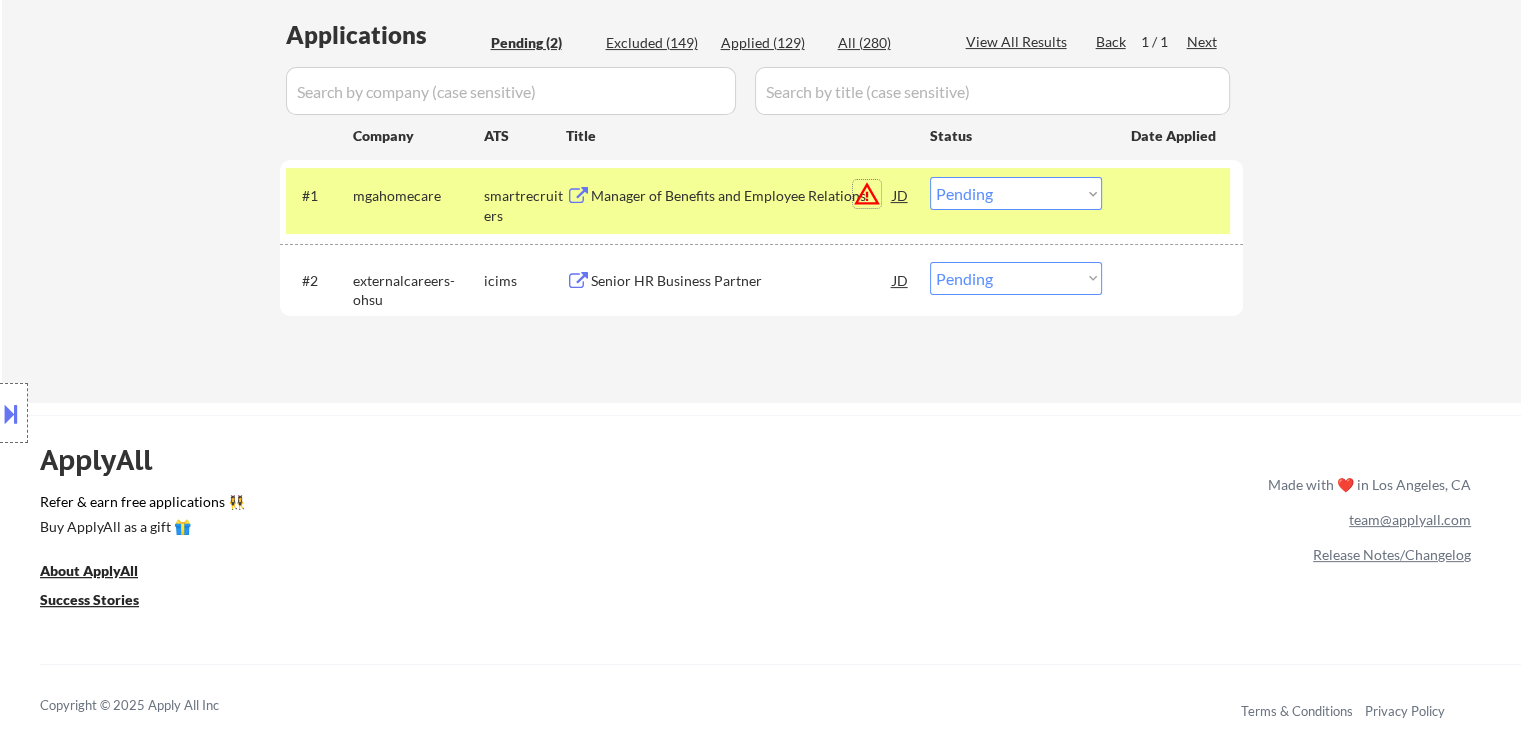 click on "warning_amber" at bounding box center (867, 194) 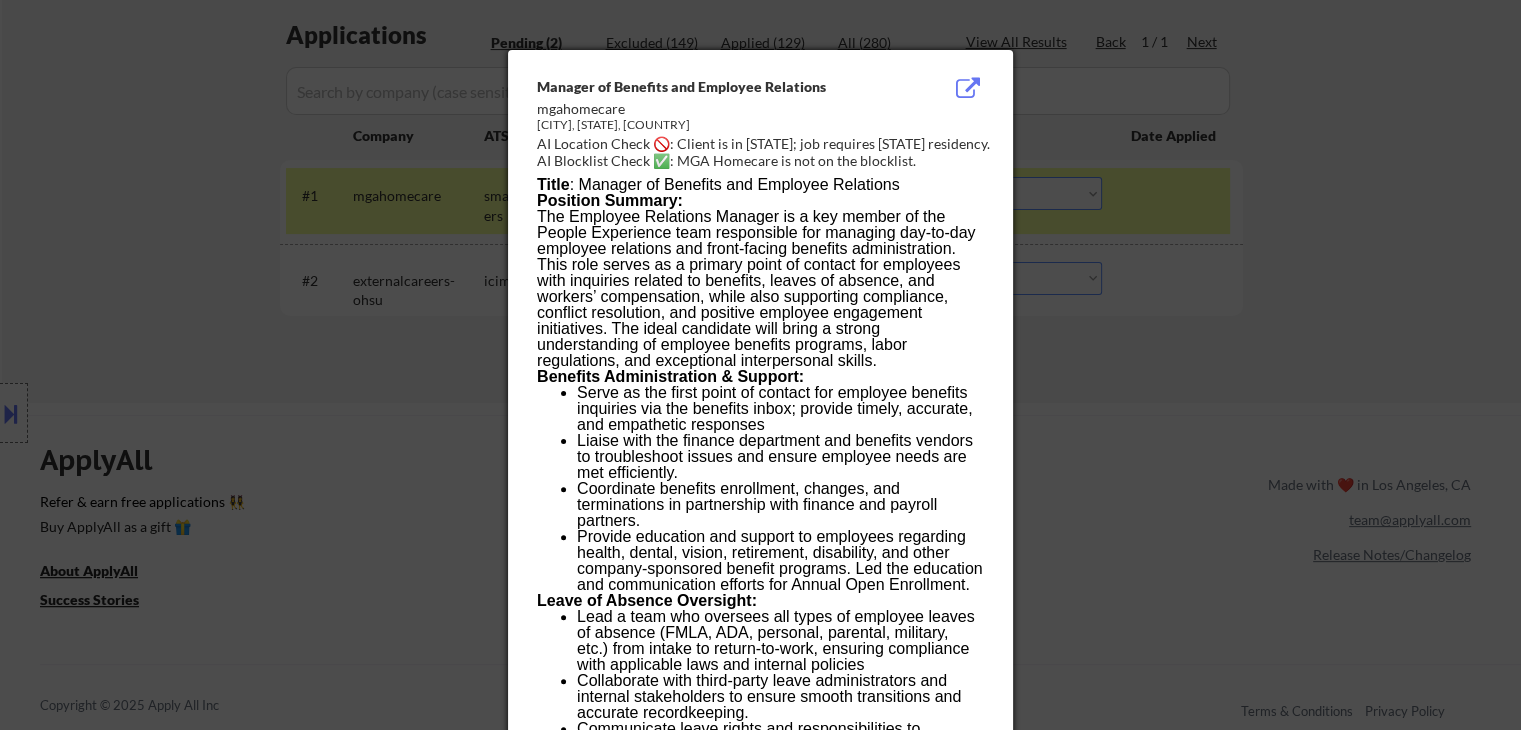 click at bounding box center (760, 365) 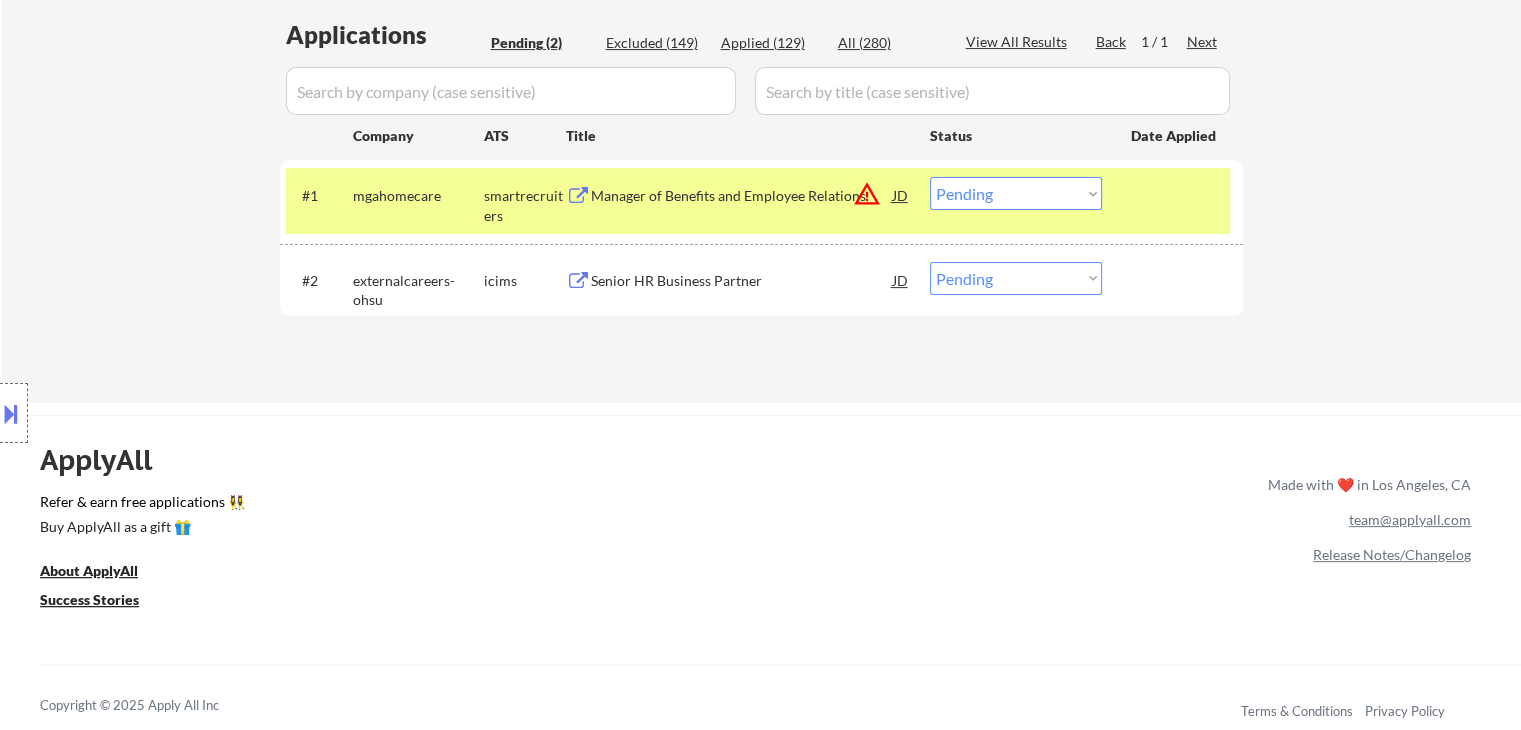 click on "Choose an option... Pending Applied Excluded (Questions) Excluded (Expired) Excluded (Location) Excluded (Bad Match) Excluded (Blocklist) Excluded (Salary) Excluded (Other)" at bounding box center [1016, 193] 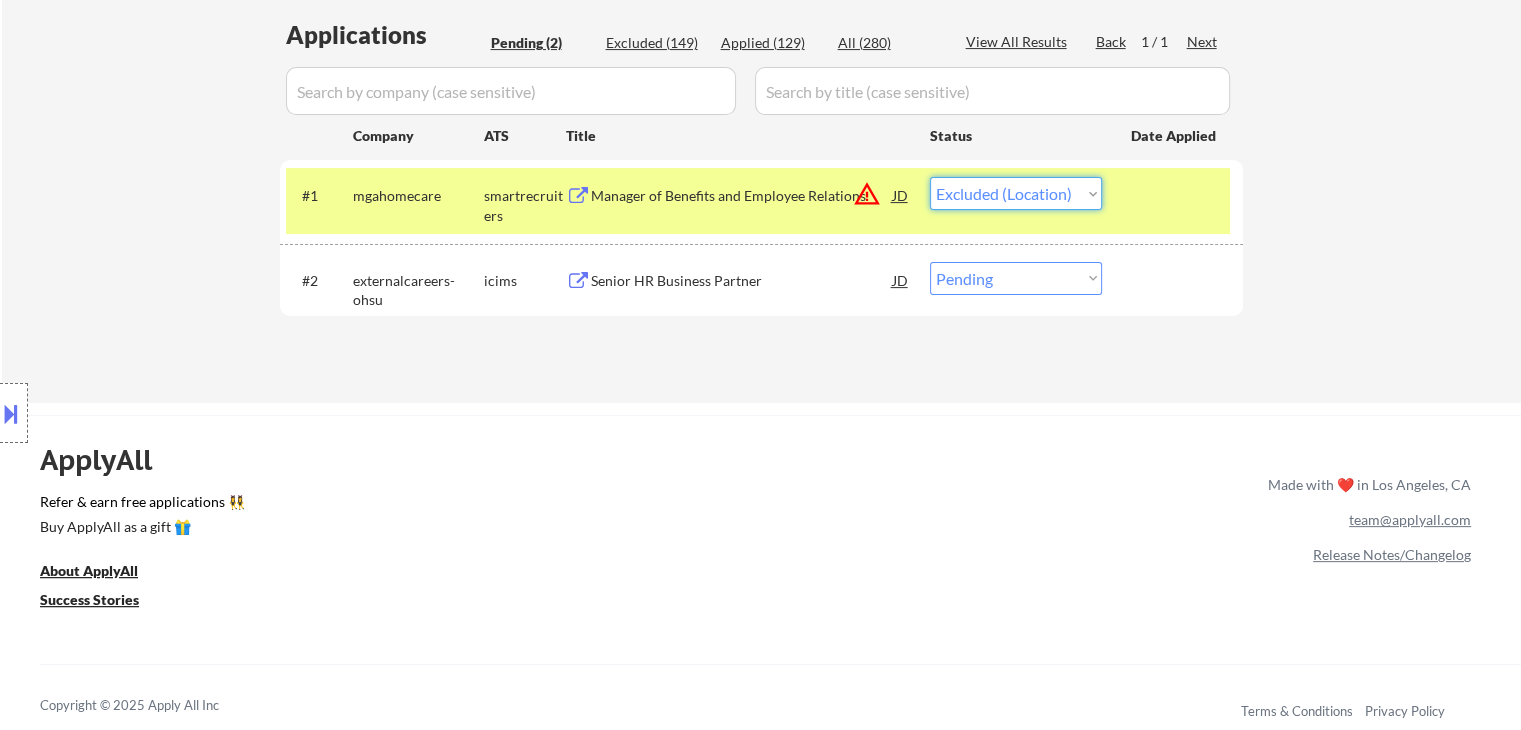click on "Choose an option... Pending Applied Excluded (Questions) Excluded (Expired) Excluded (Location) Excluded (Bad Match) Excluded (Blocklist) Excluded (Salary) Excluded (Other)" at bounding box center (1016, 193) 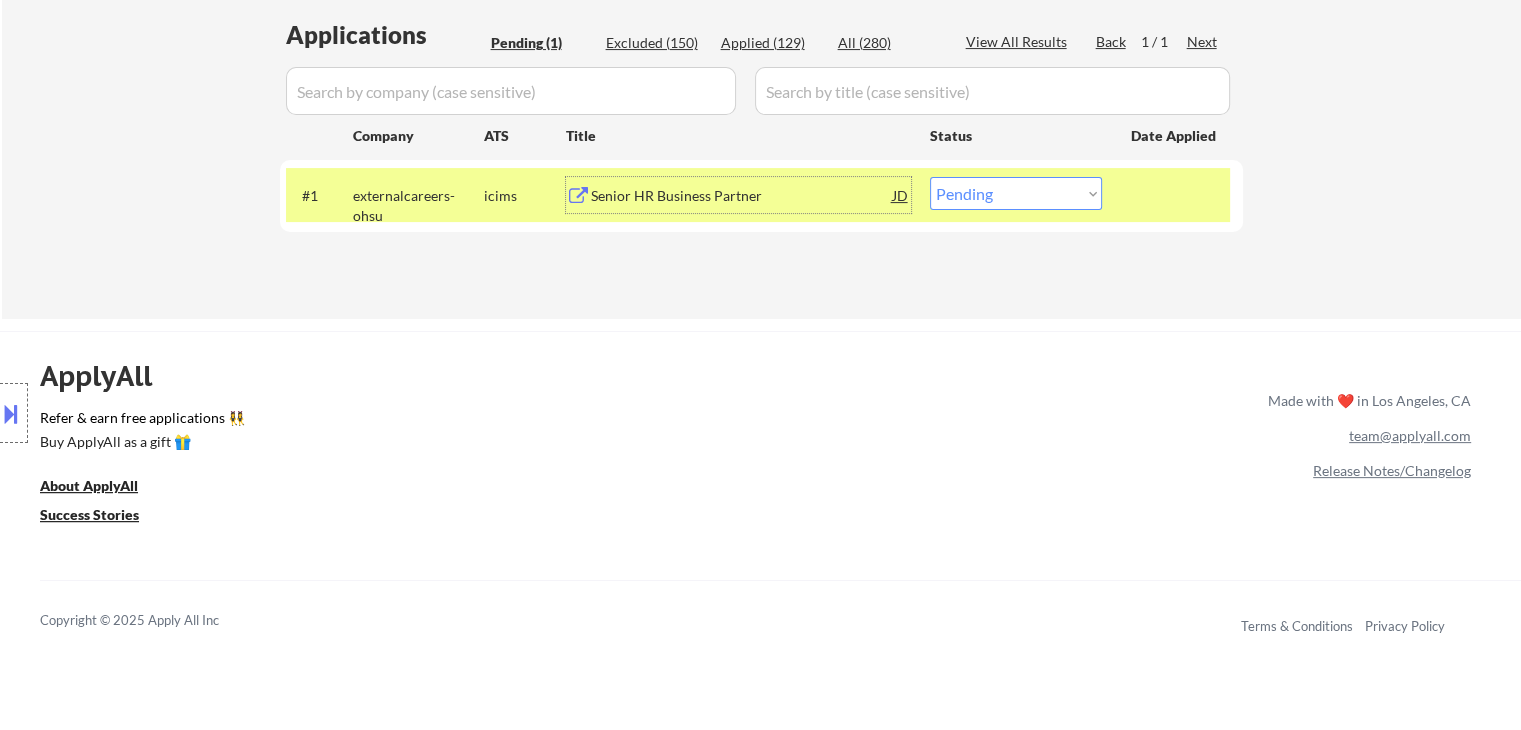 click on "Senior HR Business Partner" at bounding box center [742, 196] 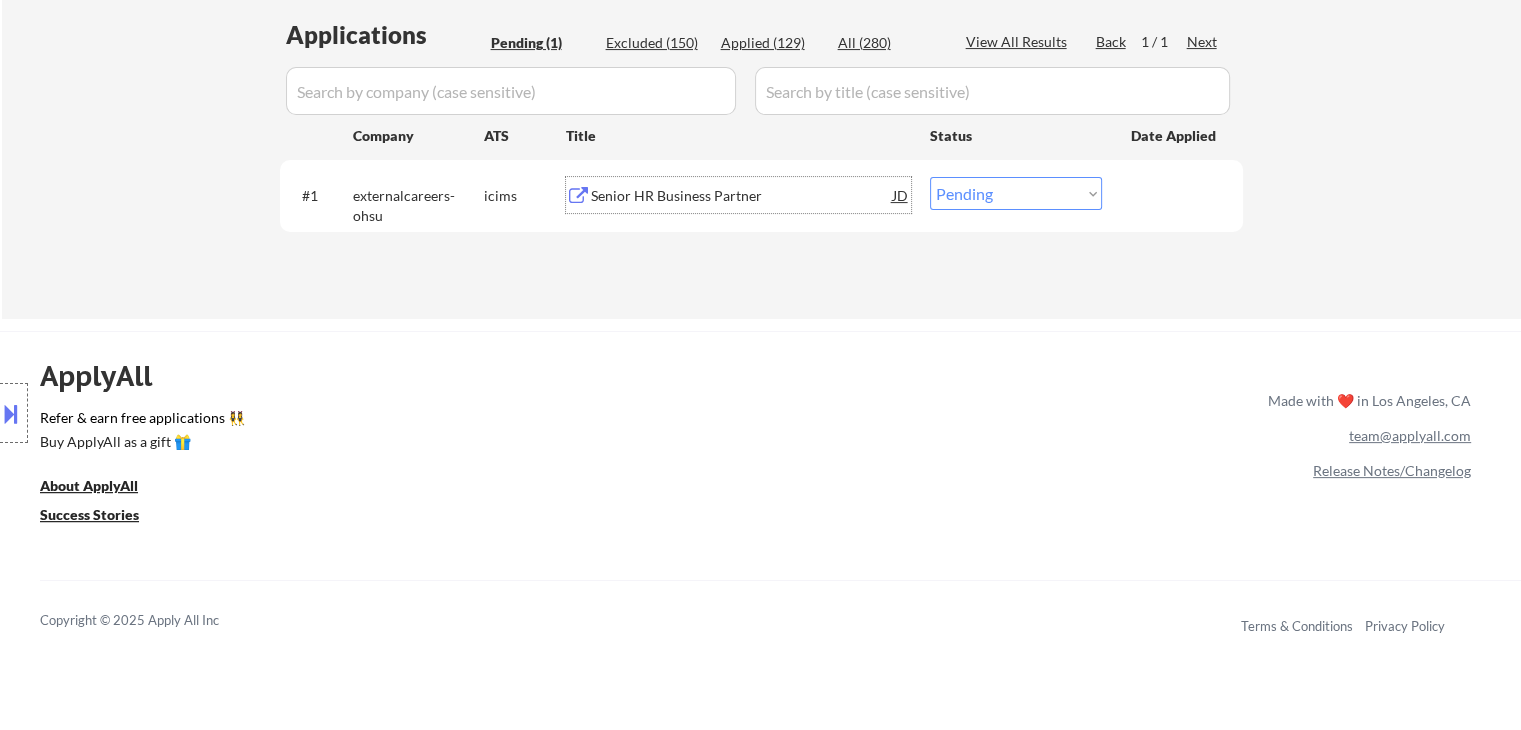 click on "Choose an option... Pending Applied Excluded (Questions) Excluded (Expired) Excluded (Location) Excluded (Bad Match) Excluded (Blocklist) Excluded (Salary) Excluded (Other)" at bounding box center [1016, 193] 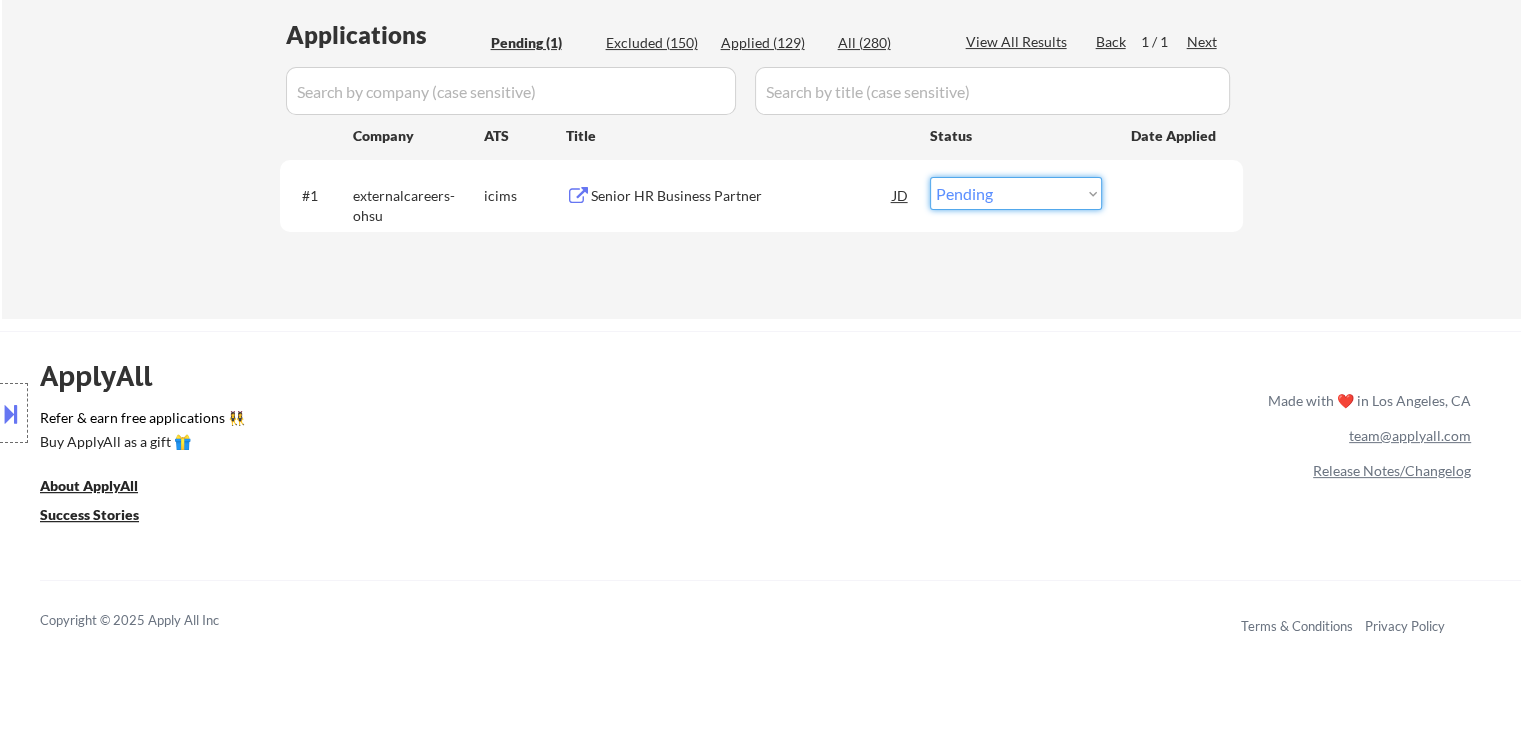 select on ""excluded"" 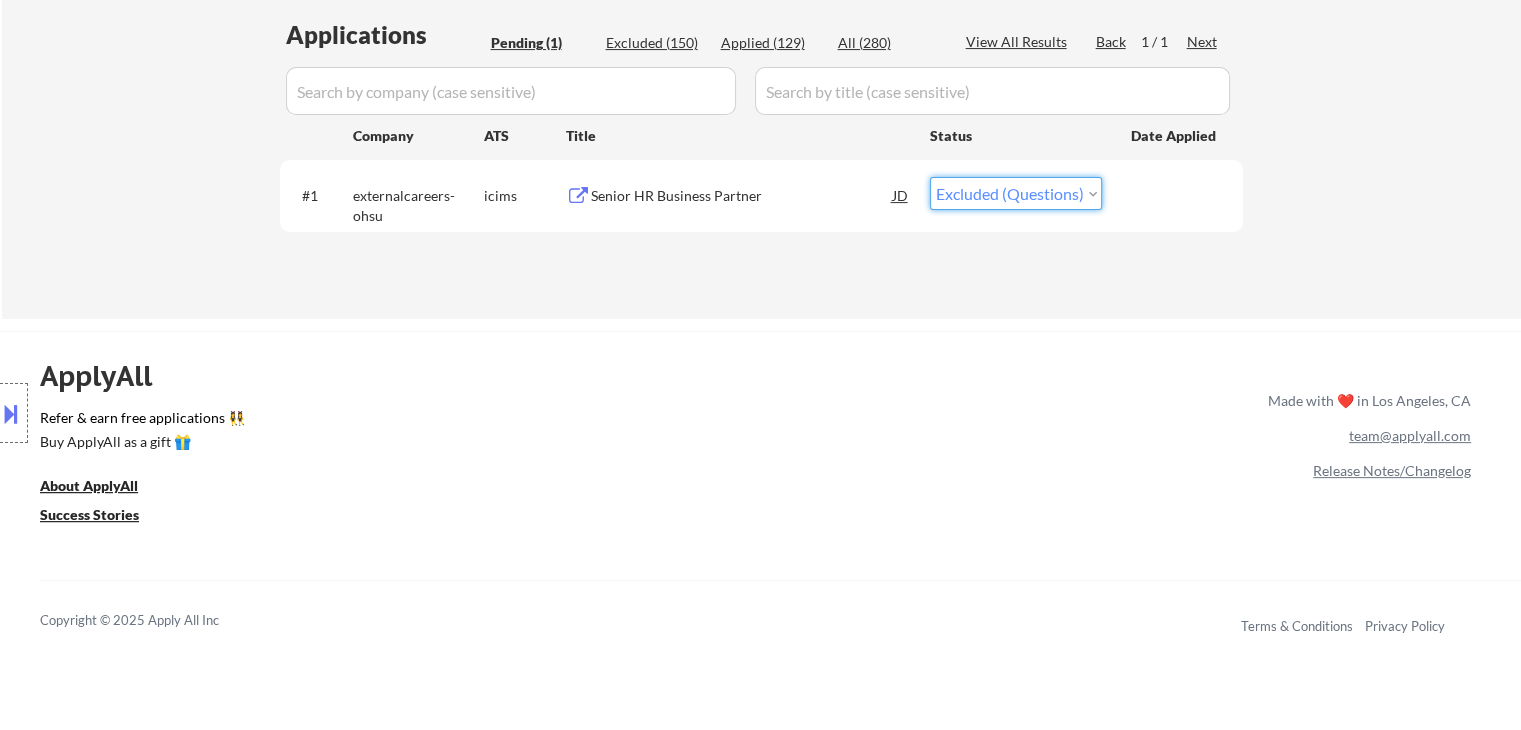 click on "Choose an option... Pending Applied Excluded (Questions) Excluded (Expired) Excluded (Location) Excluded (Bad Match) Excluded (Blocklist) Excluded (Salary) Excluded (Other)" at bounding box center [1016, 193] 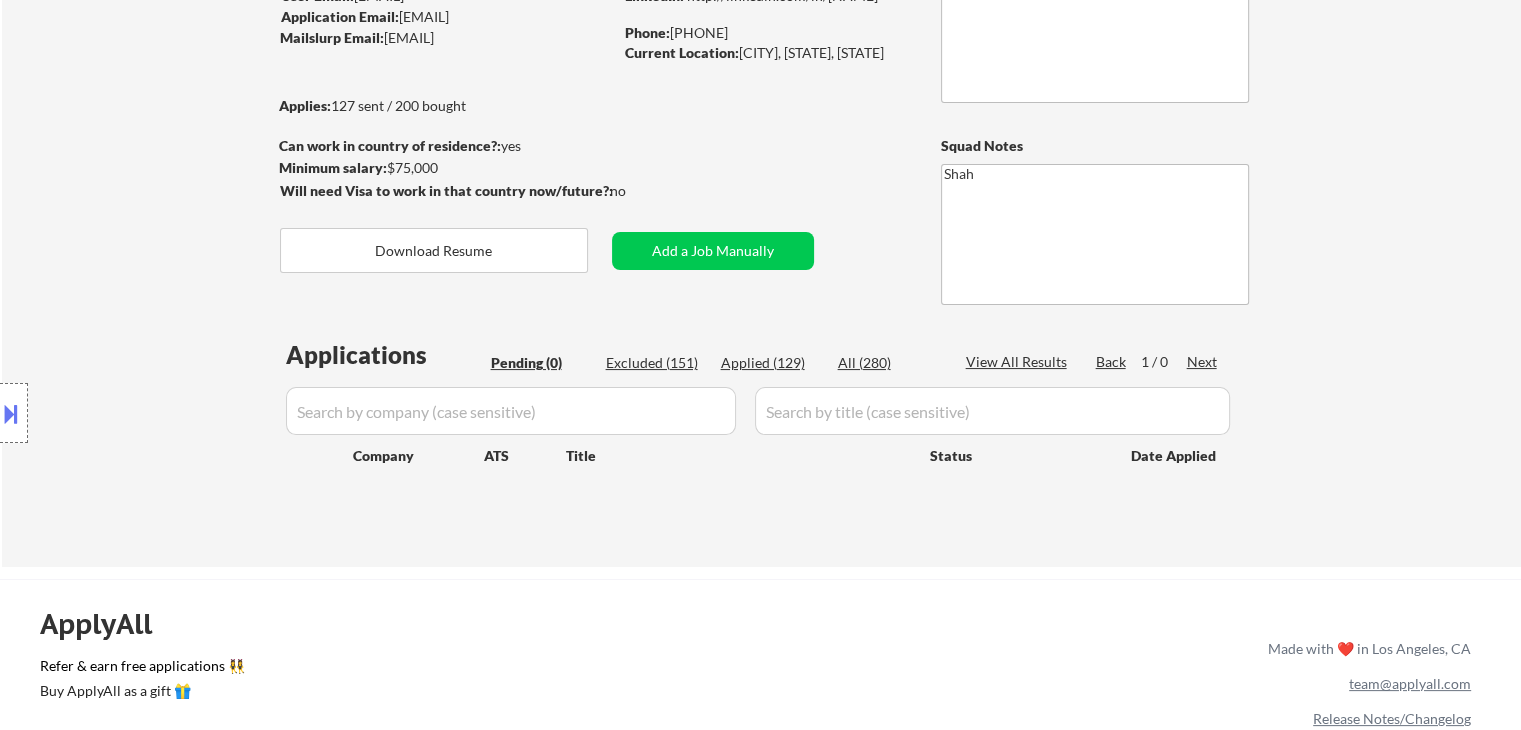 scroll, scrollTop: 100, scrollLeft: 0, axis: vertical 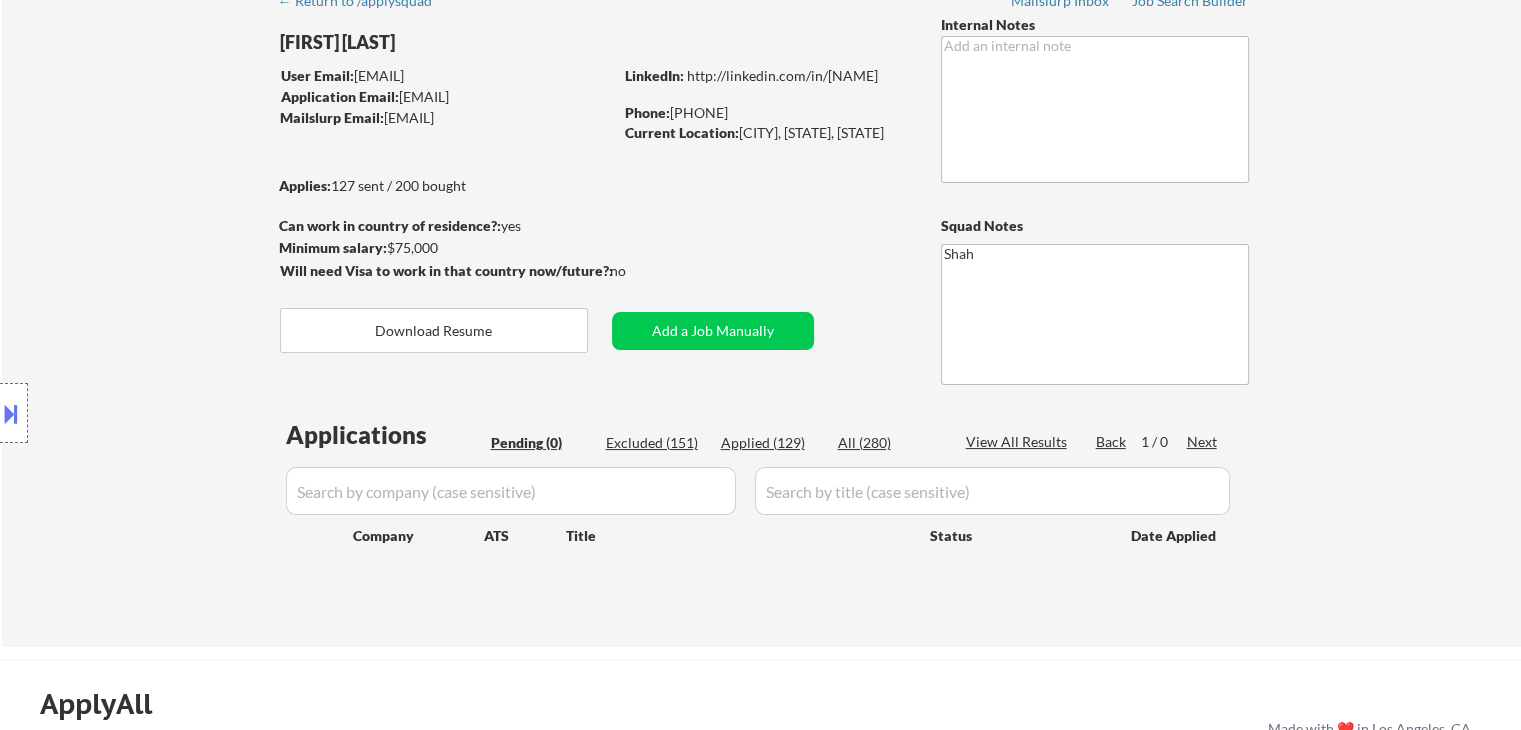 click on "Applied (129)" at bounding box center (771, 443) 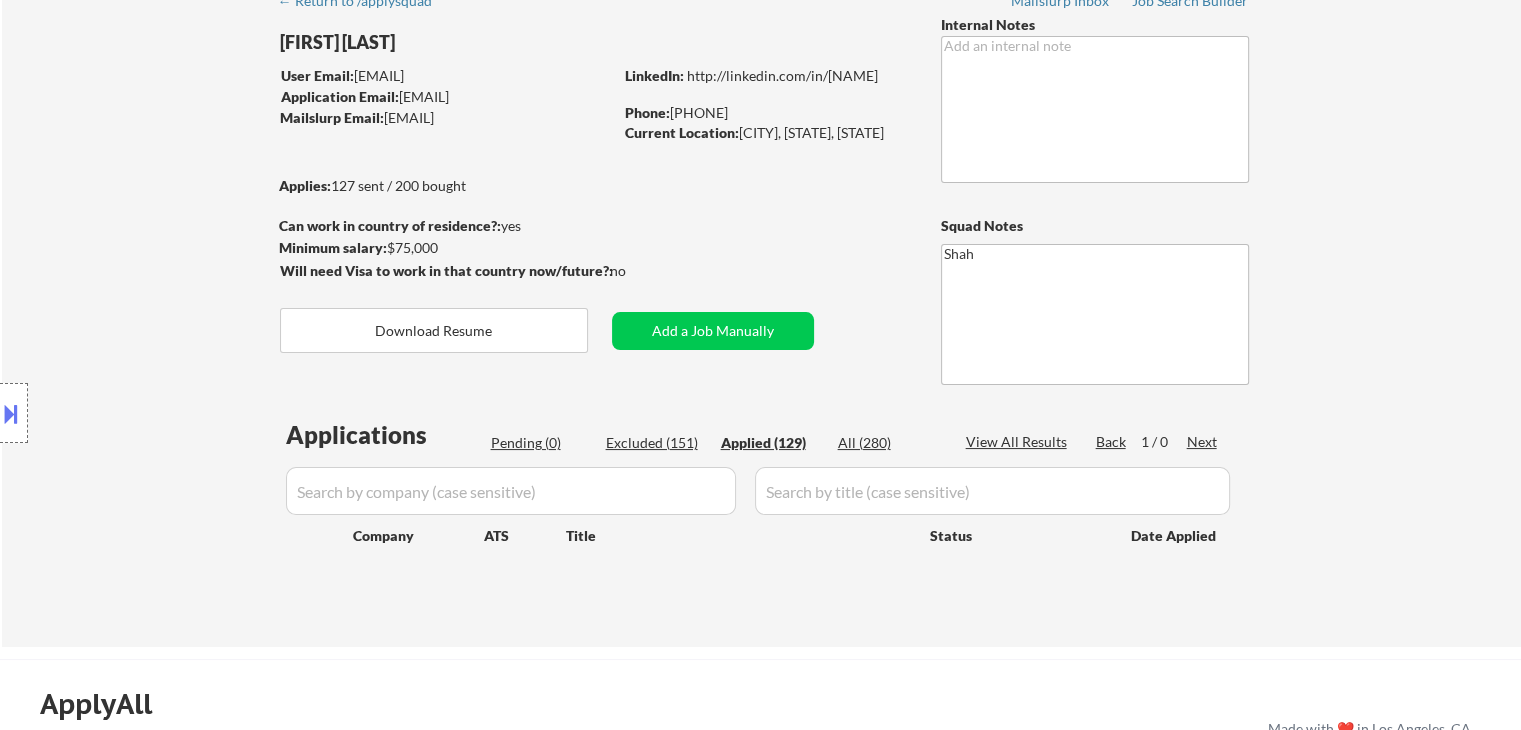 select on ""applied"" 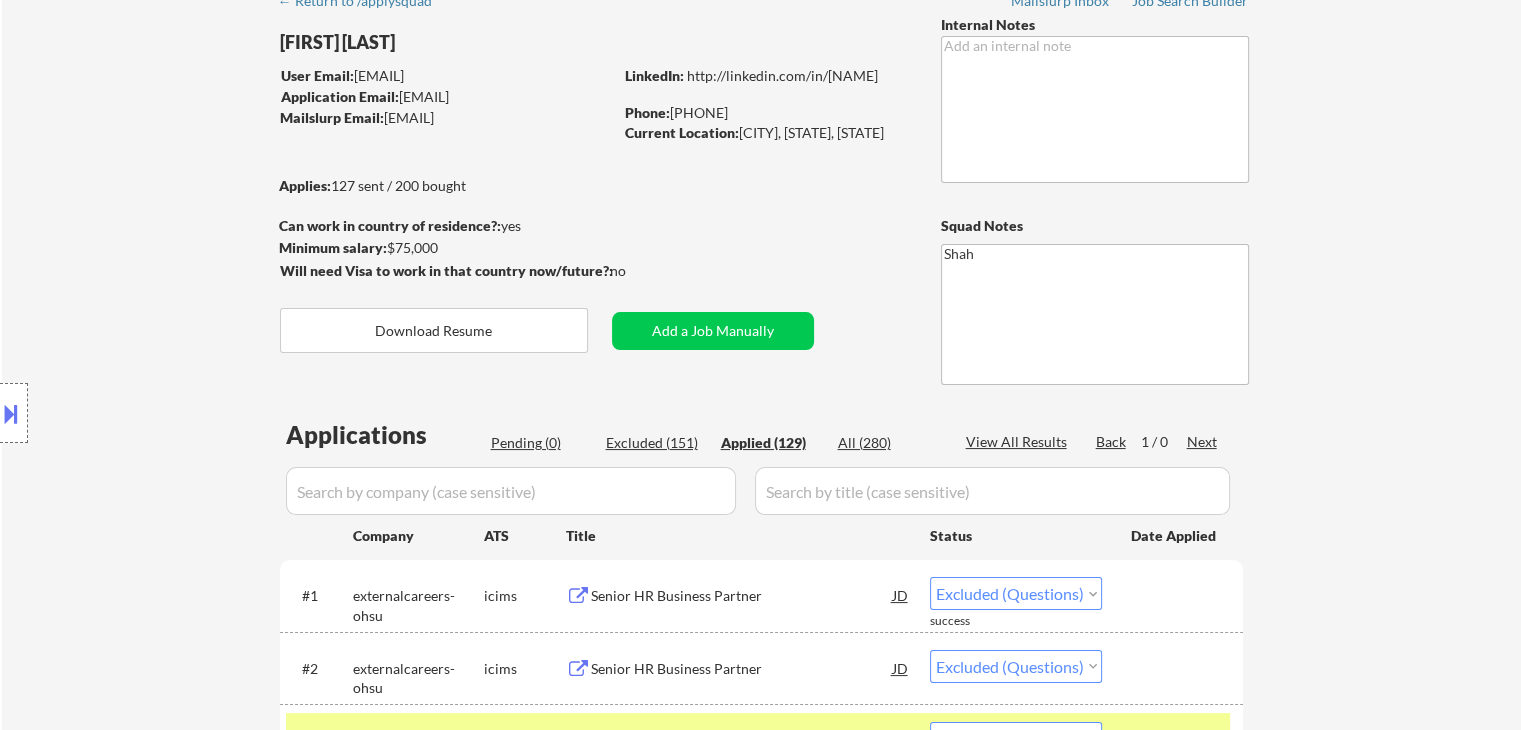 select on ""applied"" 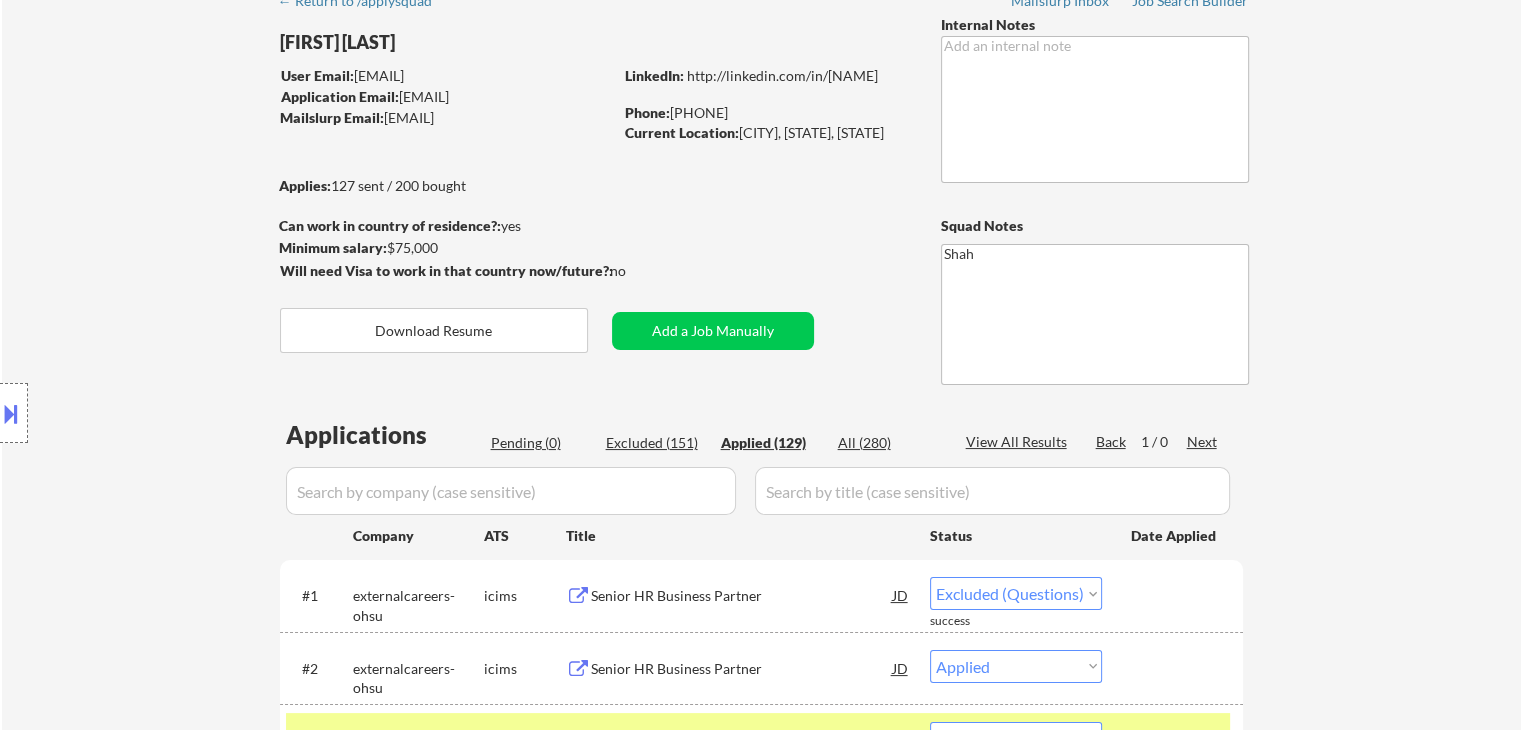 select on ""applied"" 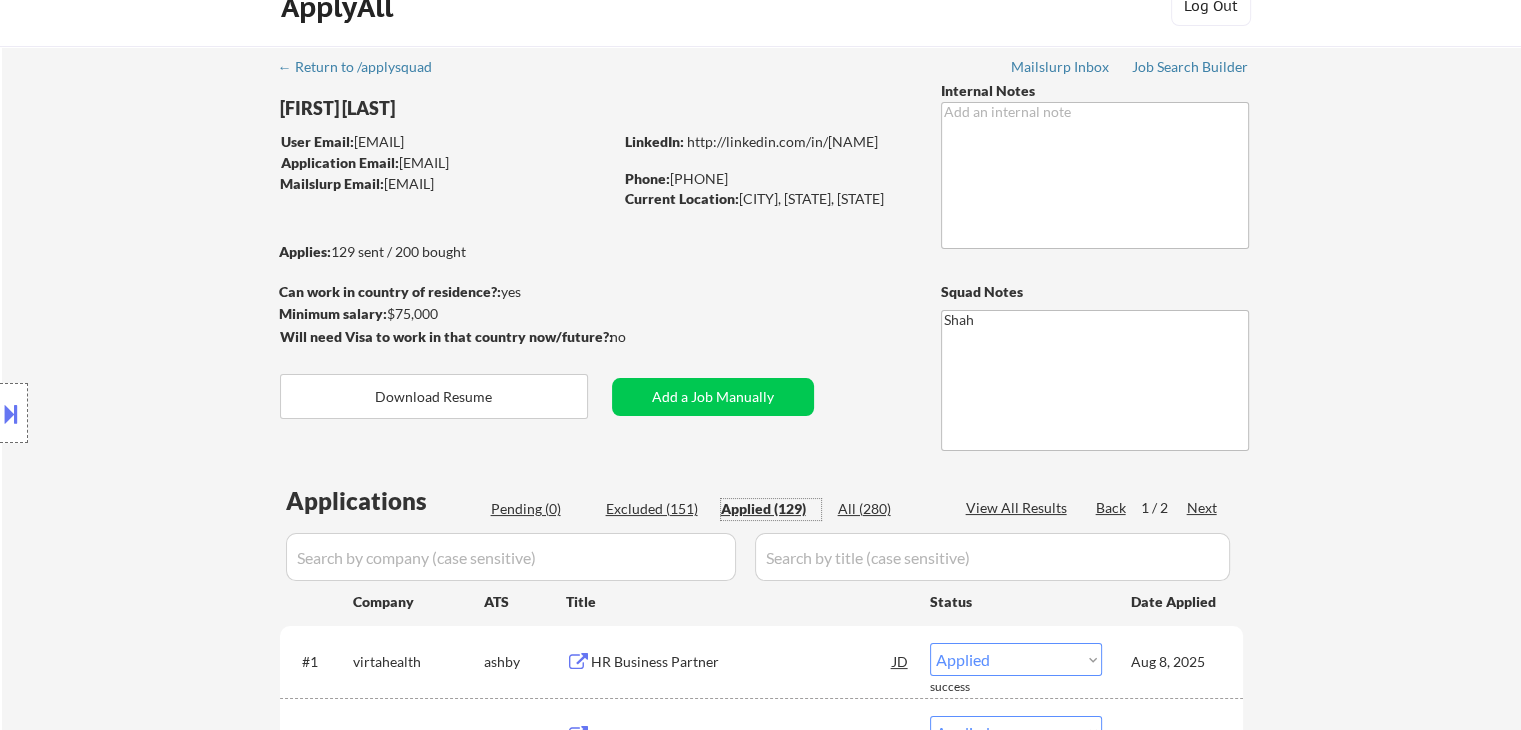 scroll, scrollTop: 0, scrollLeft: 0, axis: both 